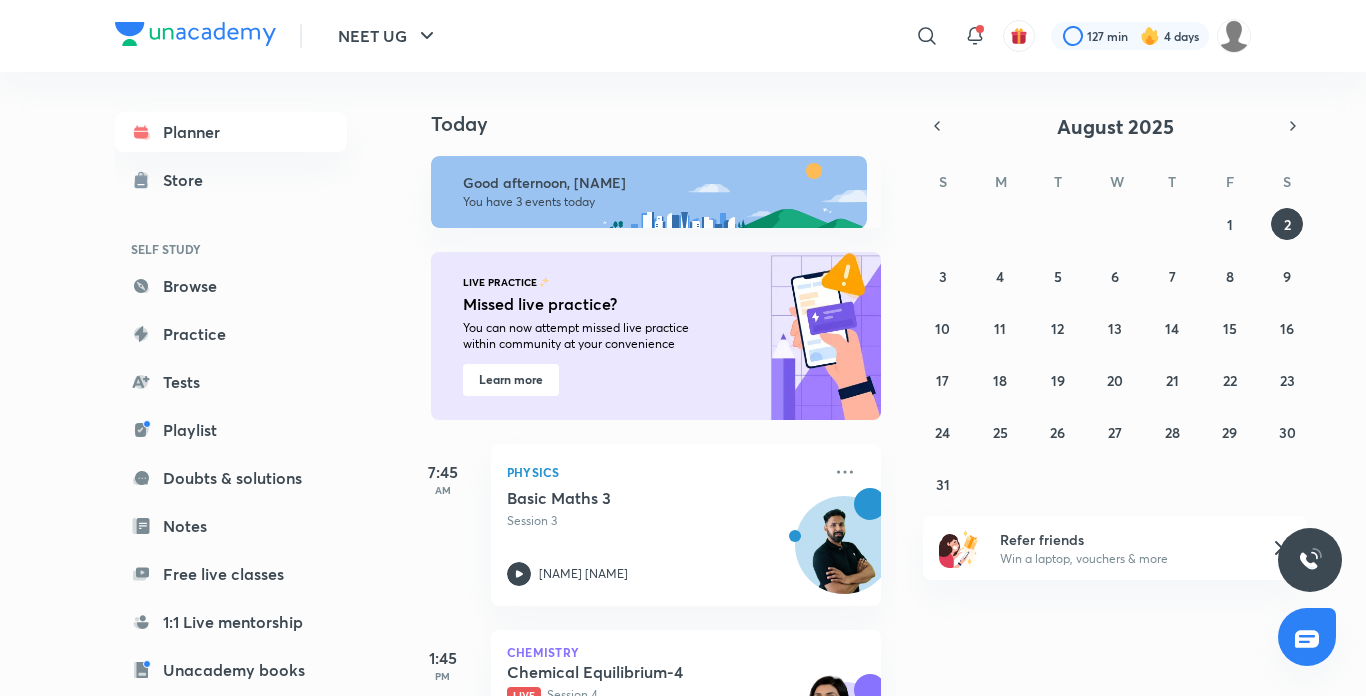 scroll, scrollTop: 0, scrollLeft: 0, axis: both 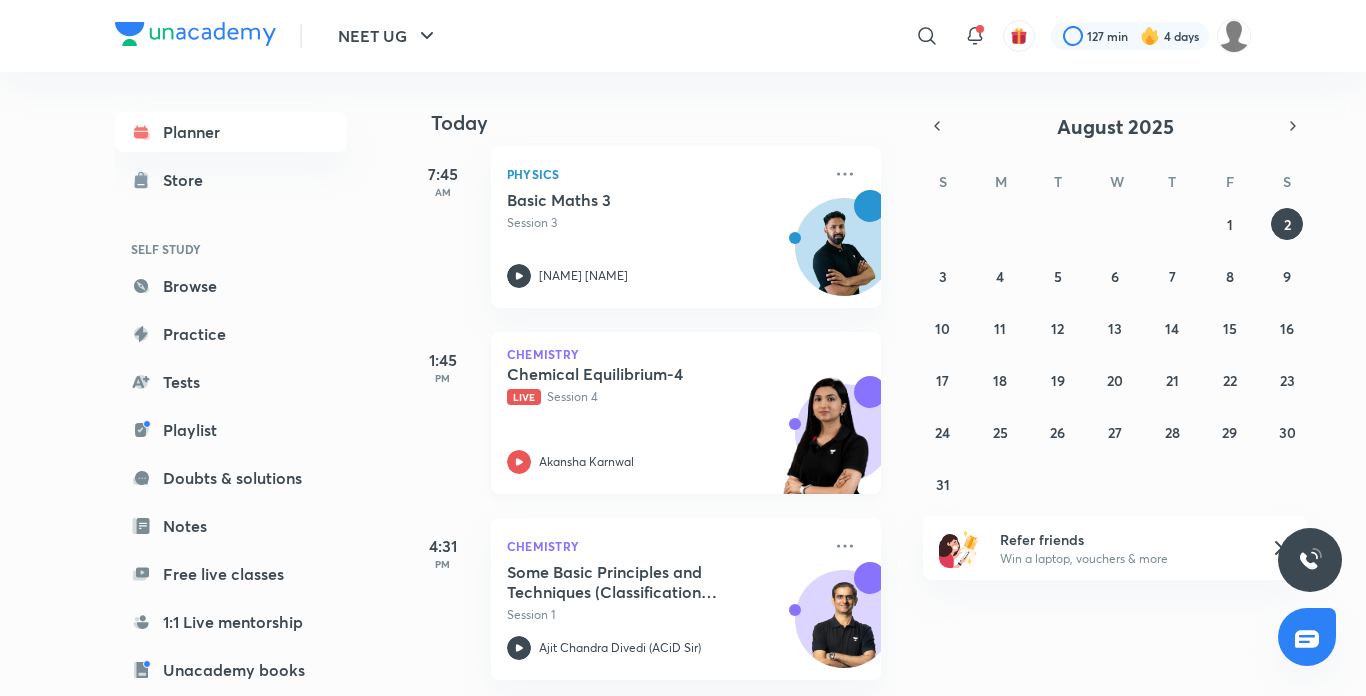 click 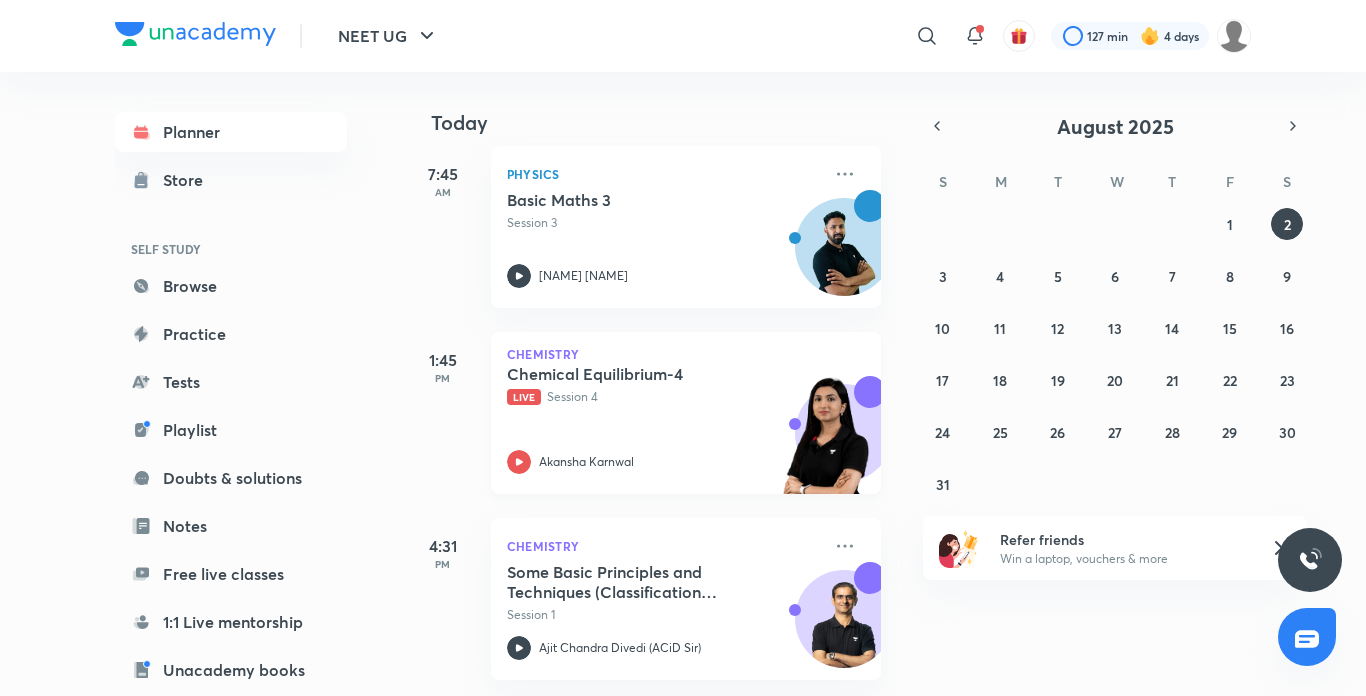 click 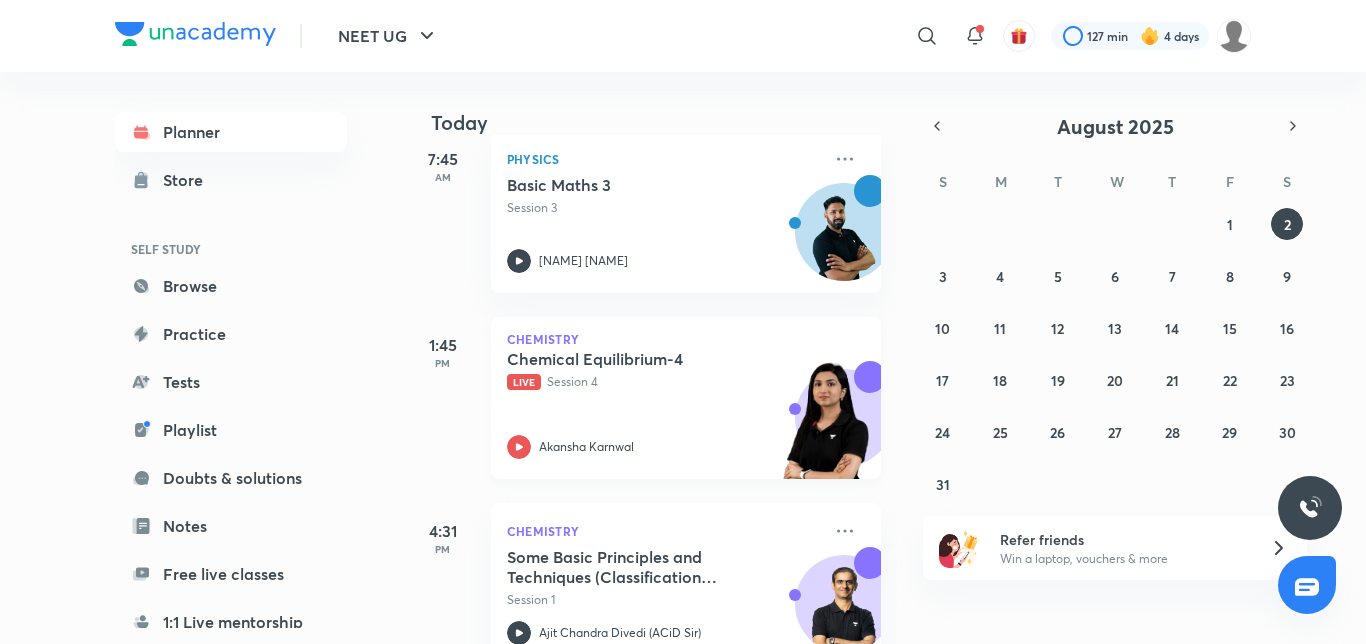 click on "Live" at bounding box center [524, 382] 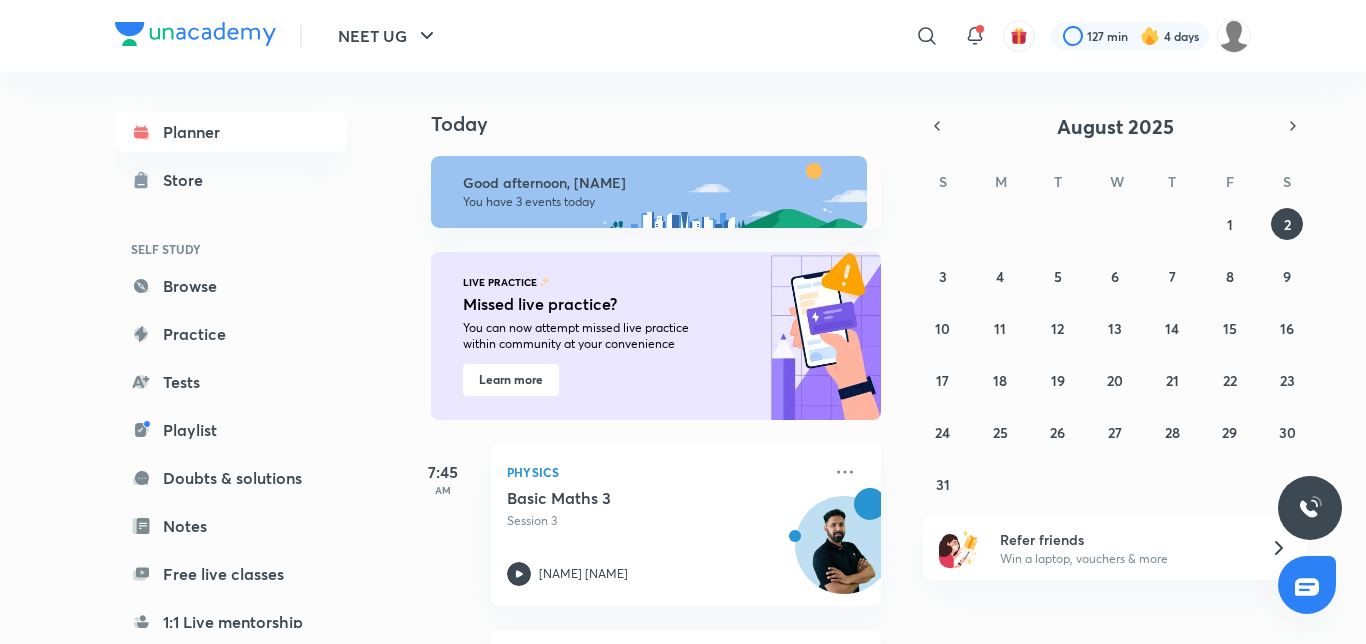 scroll, scrollTop: 0, scrollLeft: 0, axis: both 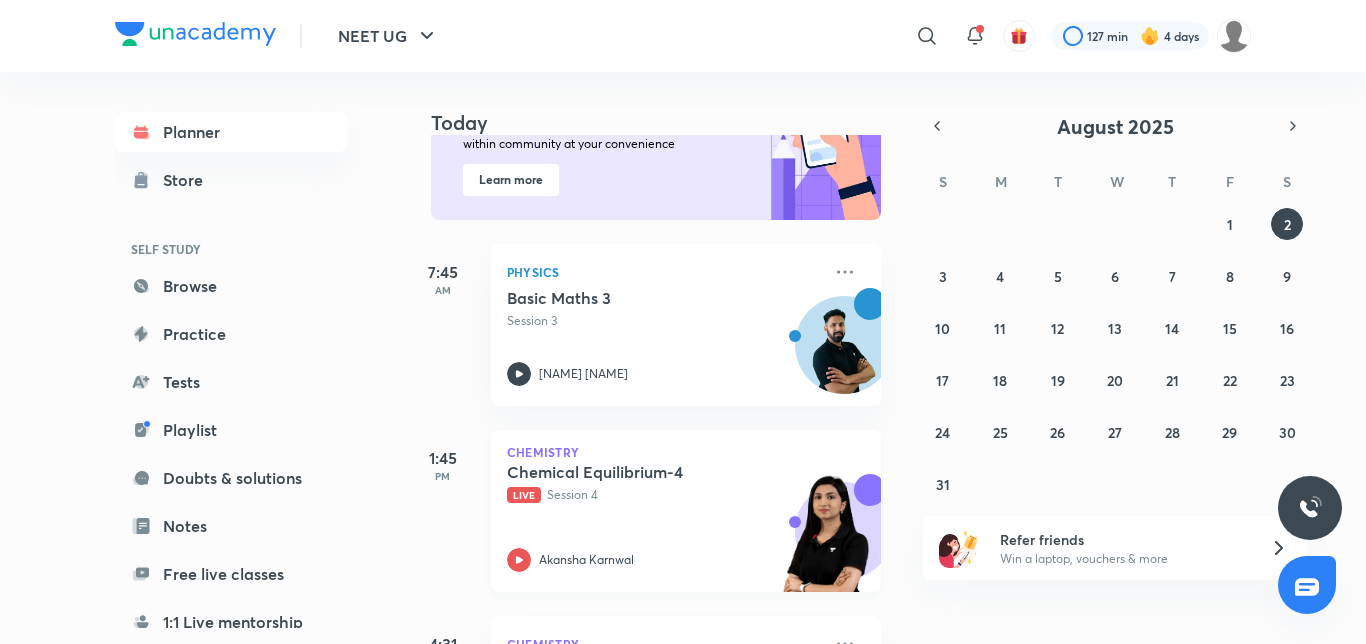 click on "Chemical Equilibrium-4 Live Session 4 Akansha Karnwal" at bounding box center [664, 517] 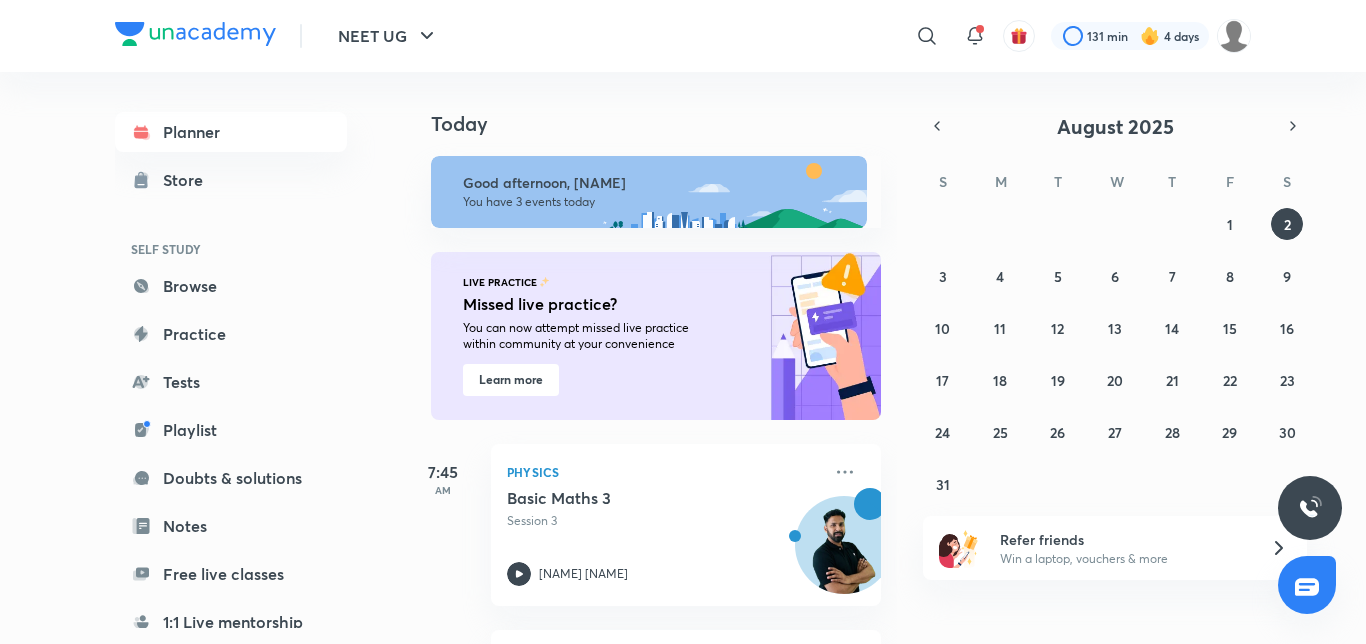 scroll, scrollTop: 0, scrollLeft: 0, axis: both 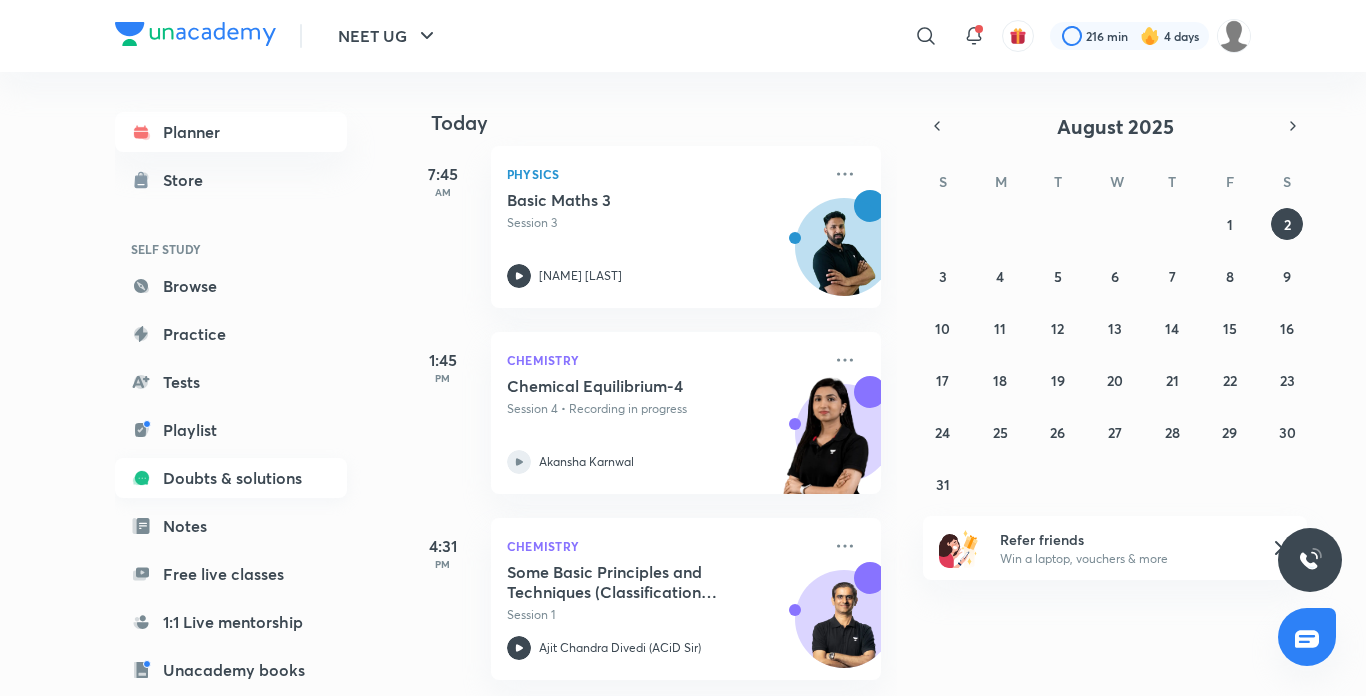 click on "Doubts & solutions" at bounding box center [231, 478] 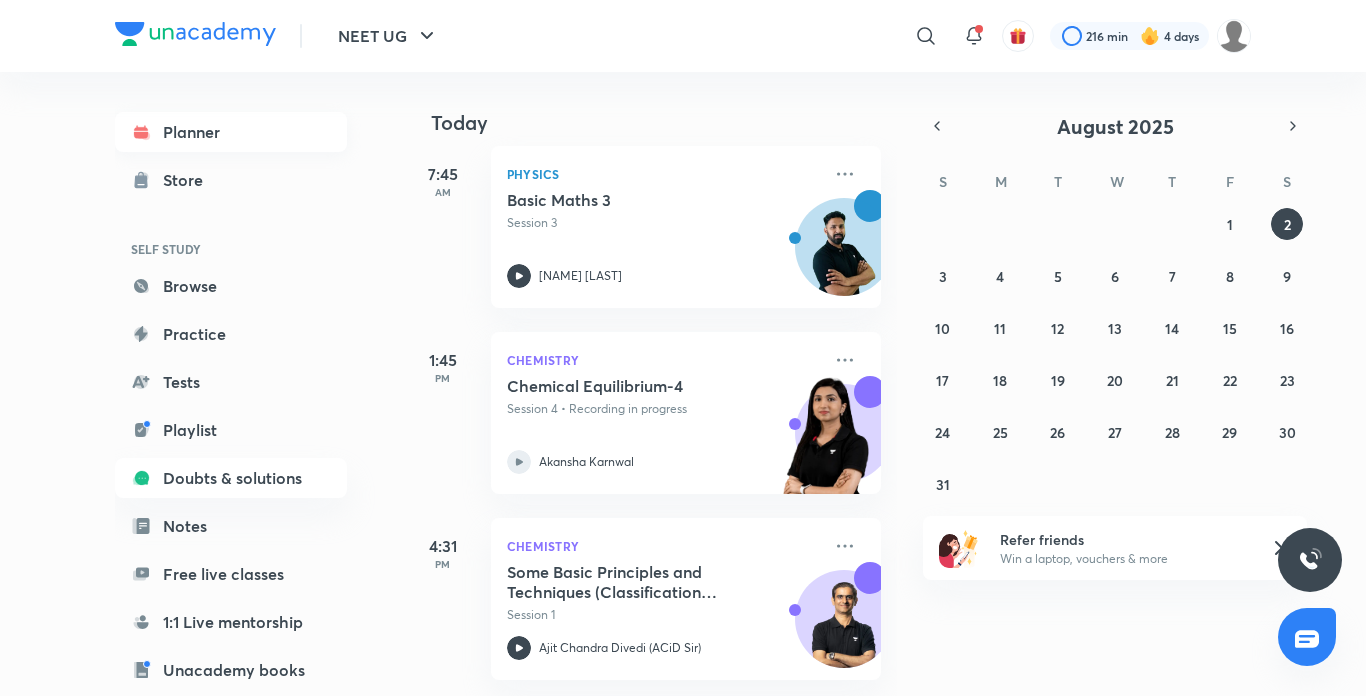 click on "Planner" at bounding box center (231, 132) 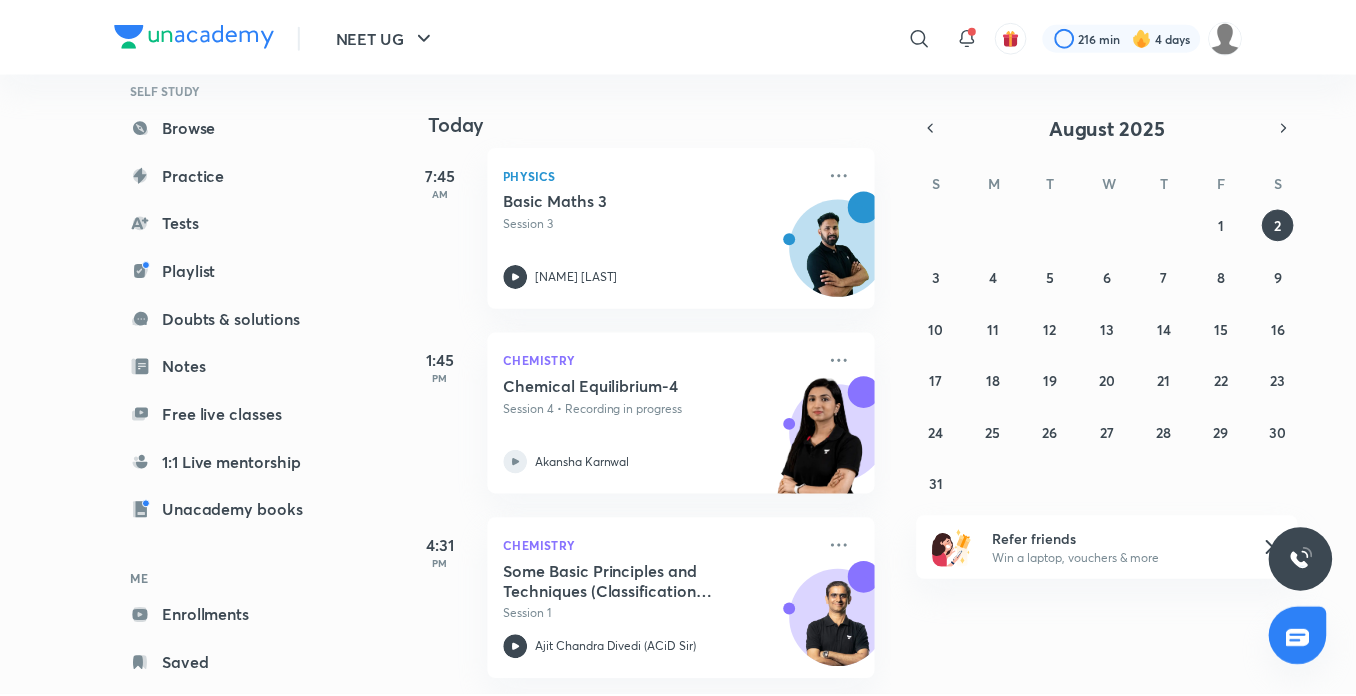 scroll, scrollTop: 204, scrollLeft: 0, axis: vertical 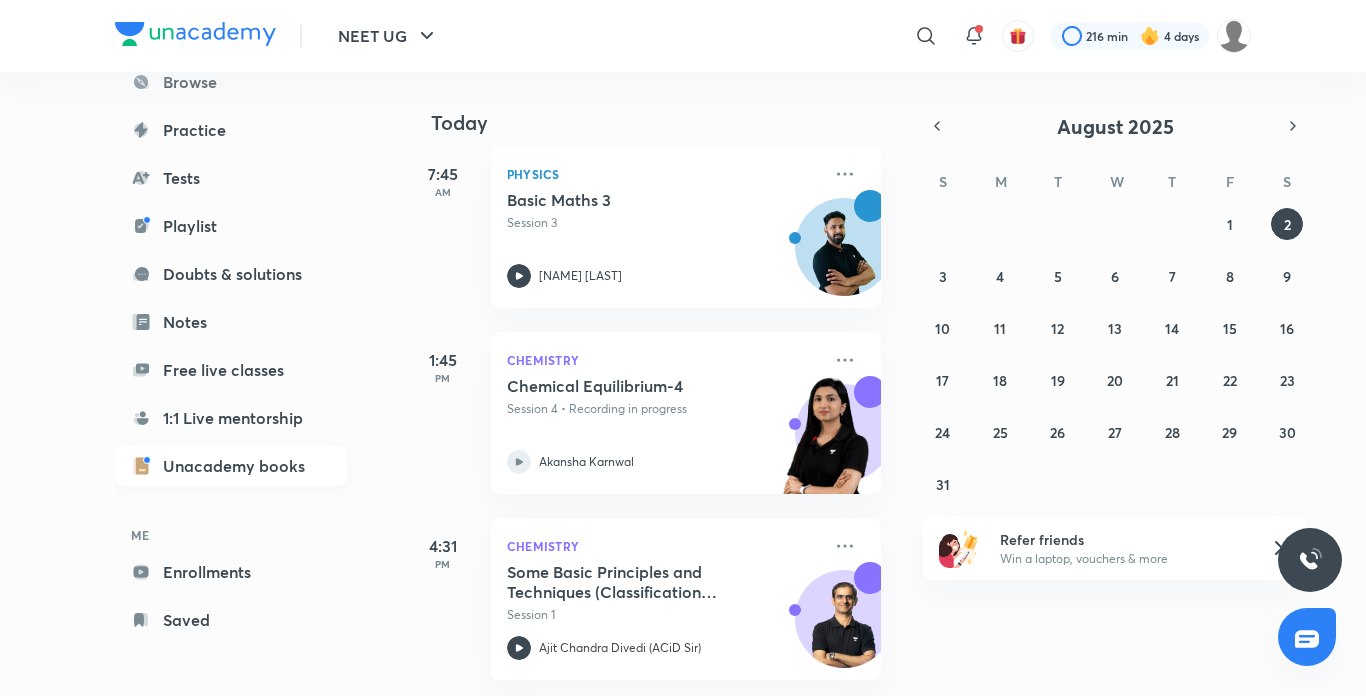 click on "Unacademy books" at bounding box center (231, 466) 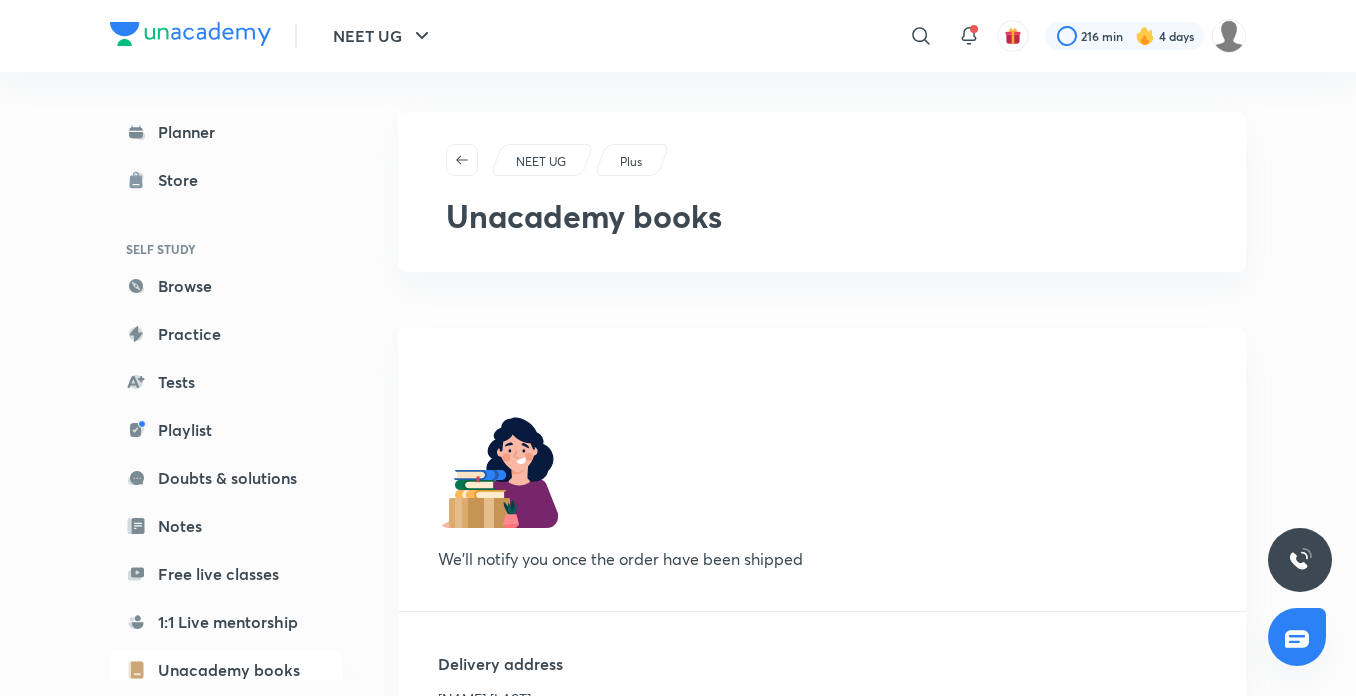 click on "Plus" at bounding box center [631, 162] 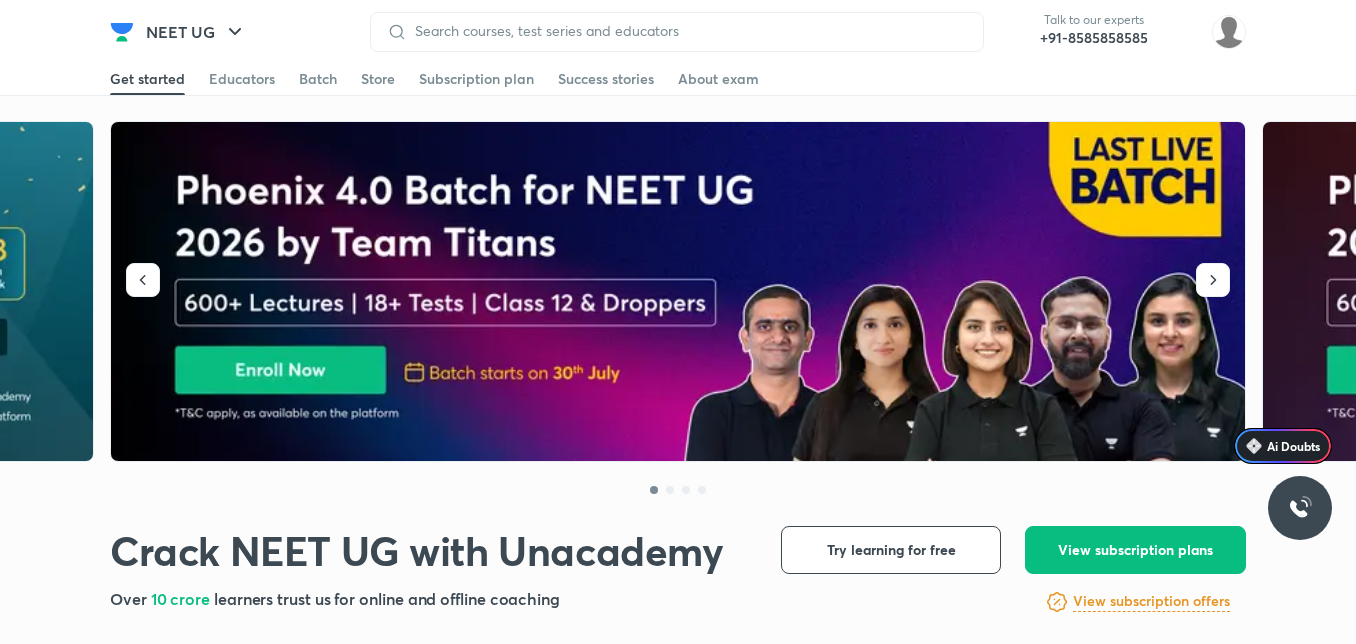 click at bounding box center (679, 292) 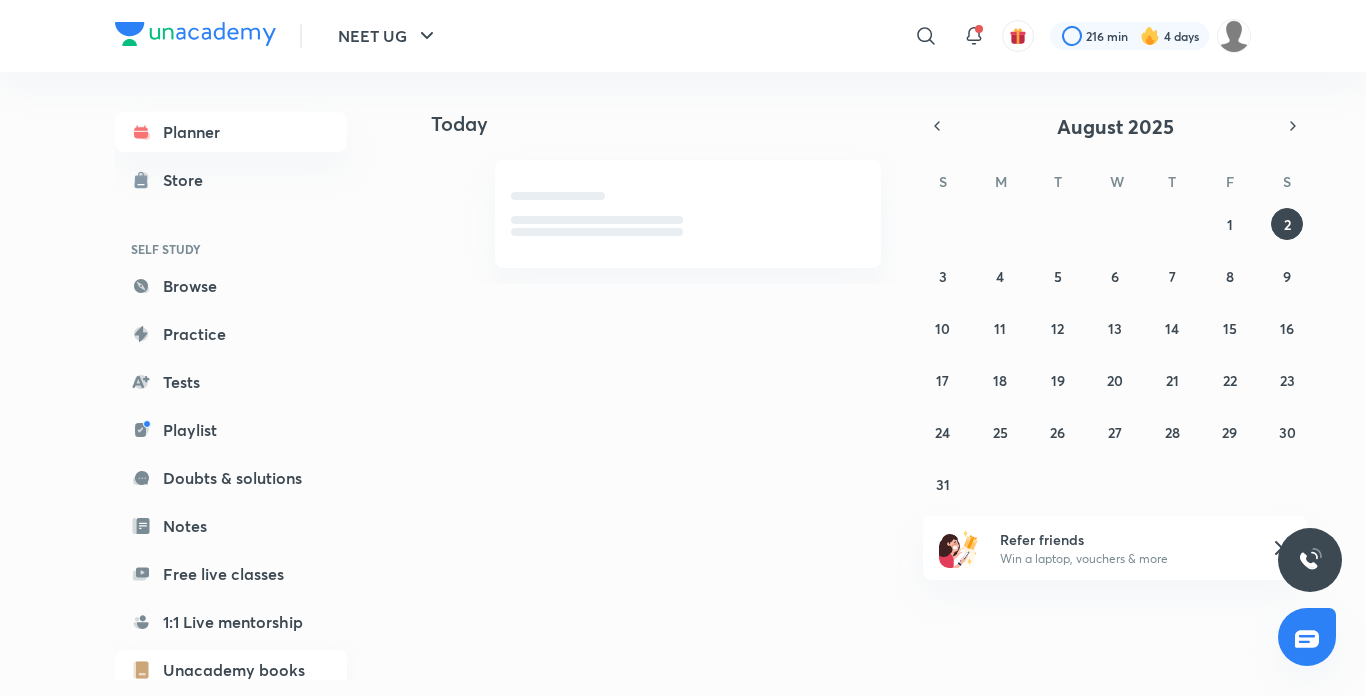click on "Unacademy books" at bounding box center (231, 670) 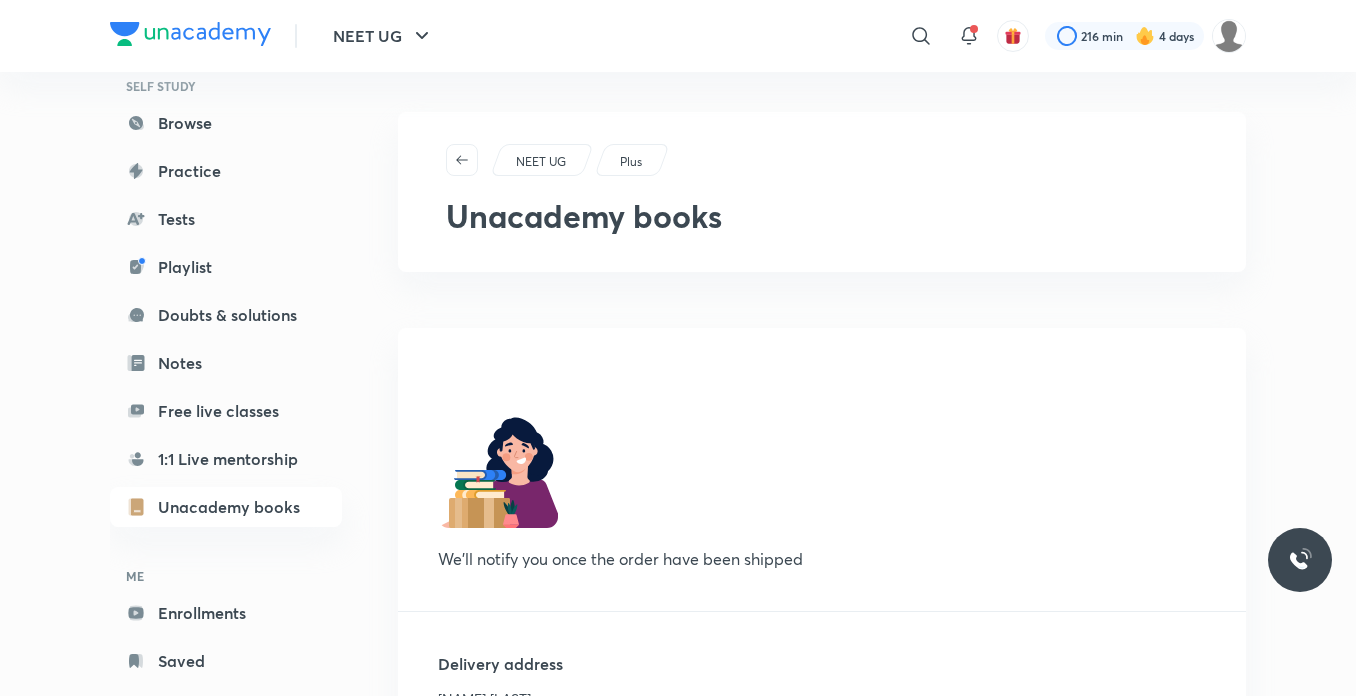 scroll, scrollTop: 204, scrollLeft: 0, axis: vertical 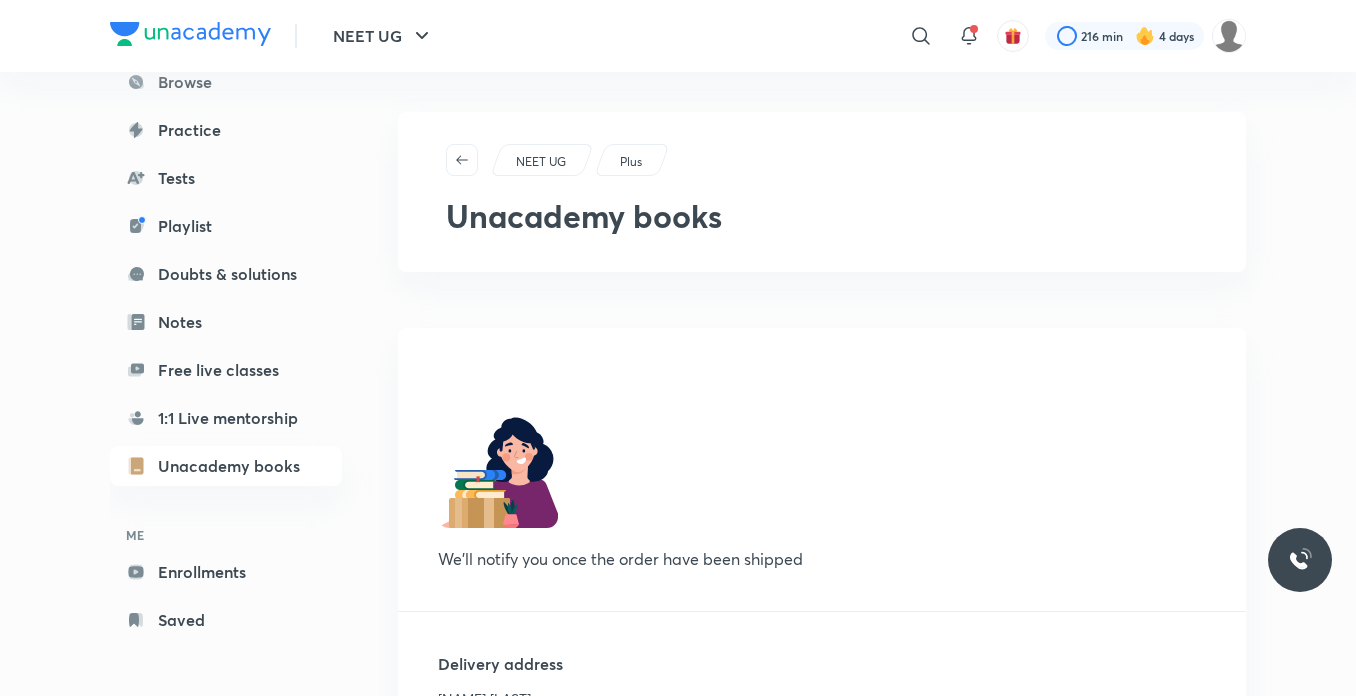 click on "We’ll notify you once the order have been shipped" at bounding box center [698, 469] 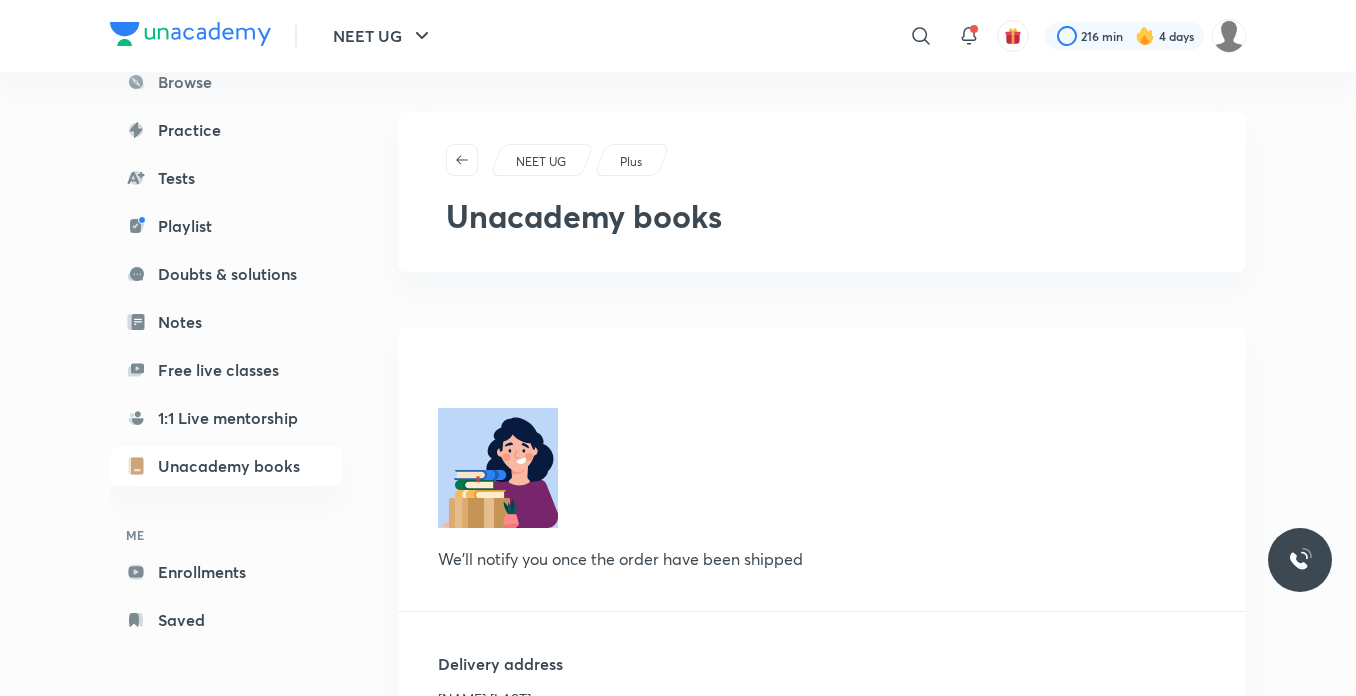 click on "We’ll notify you once the order have been shipped" at bounding box center [698, 469] 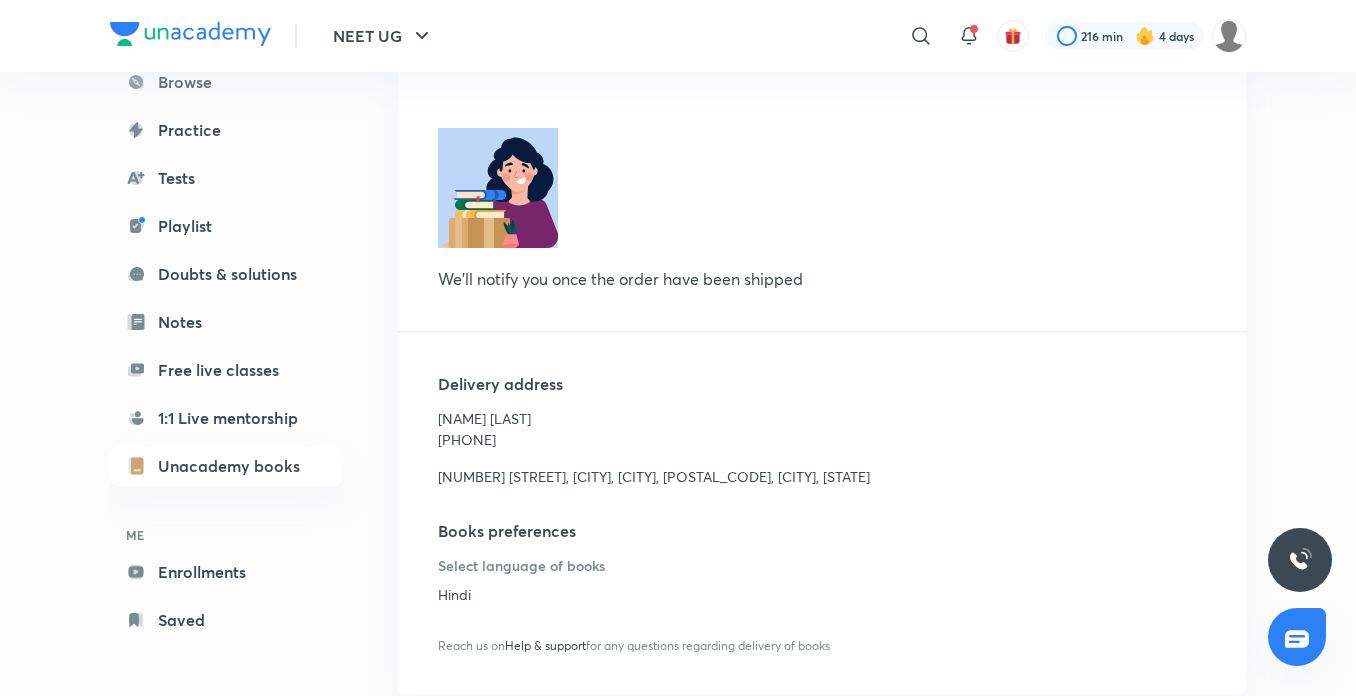 scroll, scrollTop: 315, scrollLeft: 0, axis: vertical 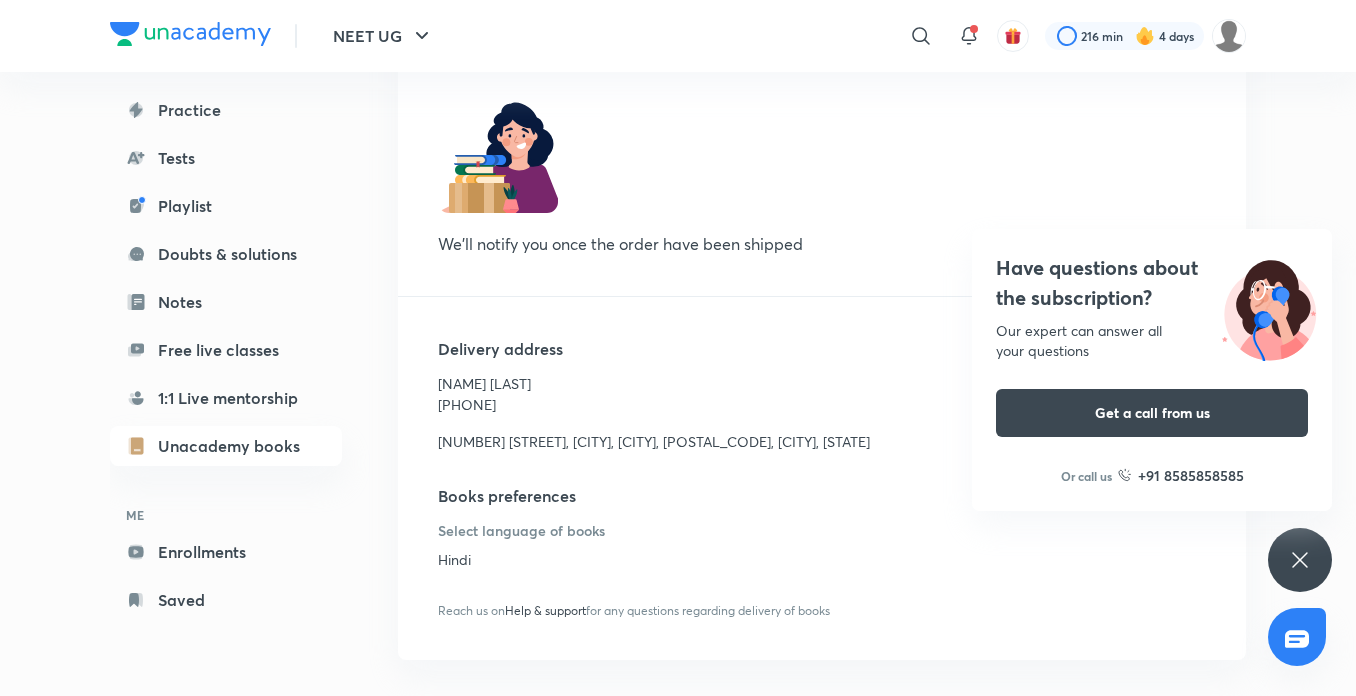 click on "NEET UG ​ 216 min 4 days Planner Store SELF STUDY Browse Practice Tests Playlist Doubts & solutions Notes Free live classes 1:1 Live mentorship Unacademy books ME Enrollments Saved NEET UG Plus Unacademy books We’ll notify you once the order have been shipped Delivery address Barsha Singh 9005415700 D R Singh Narsing Home Ke Piche Gursarai, Gursarai, 284202, Jhansi, Uttar Pradesh Books preferences Select language of books Hindi Reach us on  Help & support  for any questions regarding delivery of books Have questions about the subscription? Our expert can answer all your questions Get a call from us Or call us +91 8585858585" at bounding box center [678, 190] 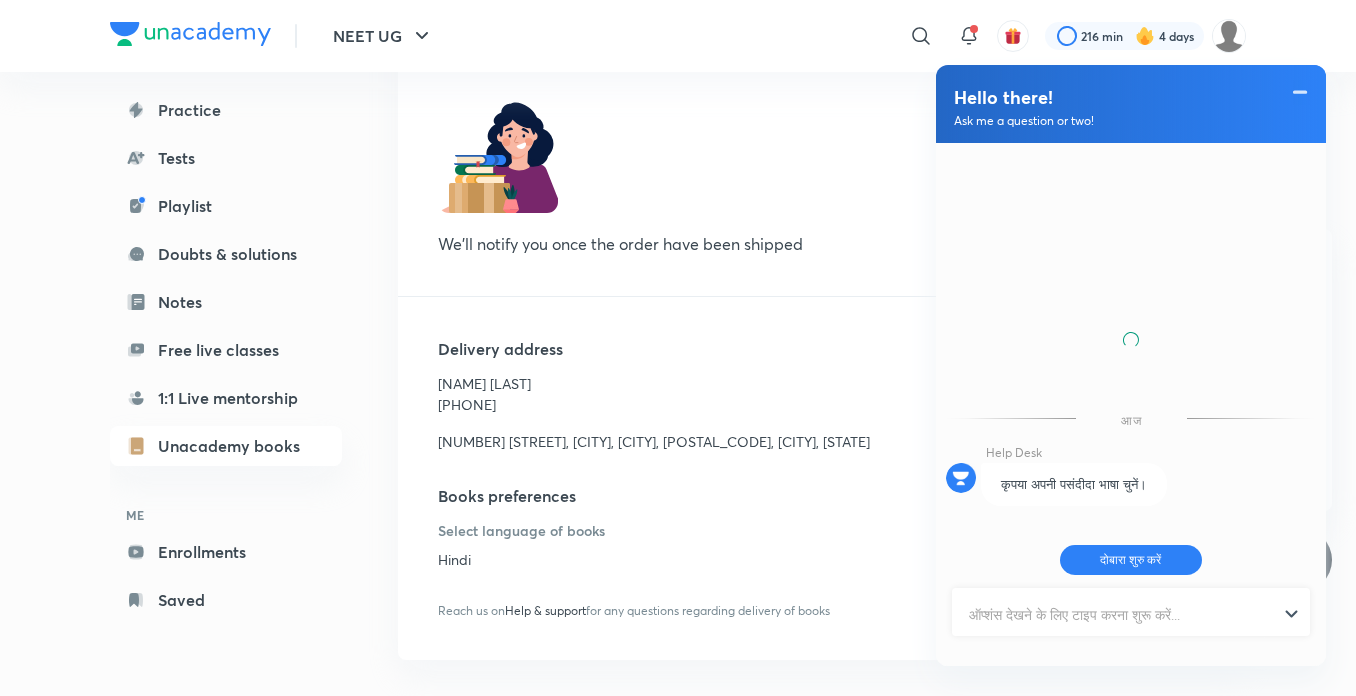 click at bounding box center [1131, 340] 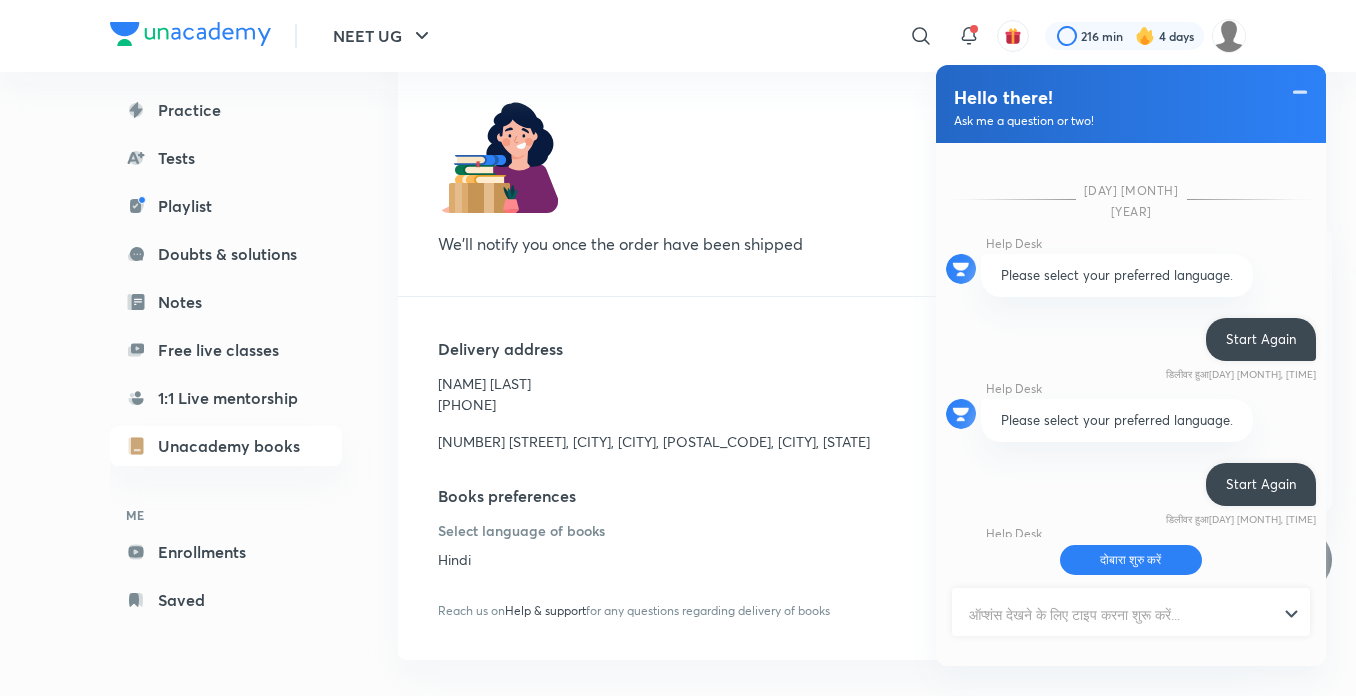 scroll, scrollTop: 461, scrollLeft: 0, axis: vertical 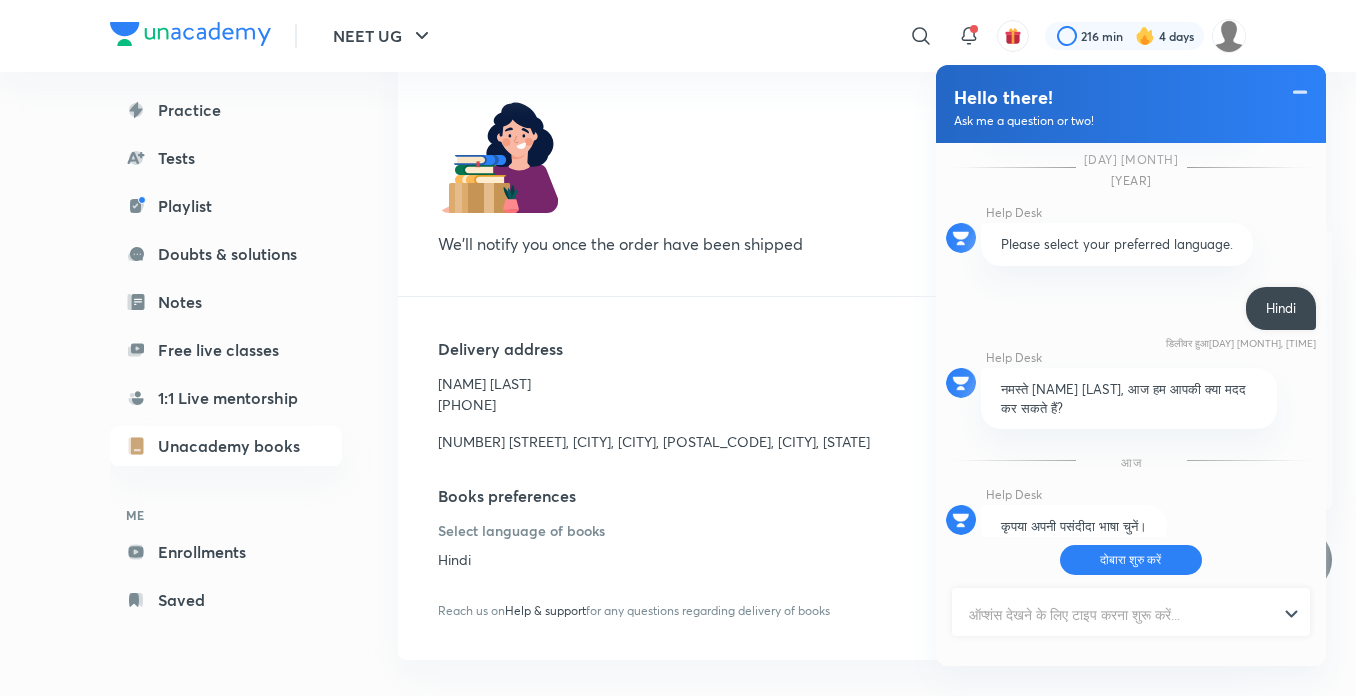 click on "Hindi डिलीवर हुआ   30th जुलाई, 11:14 am" at bounding box center [1281, 308] 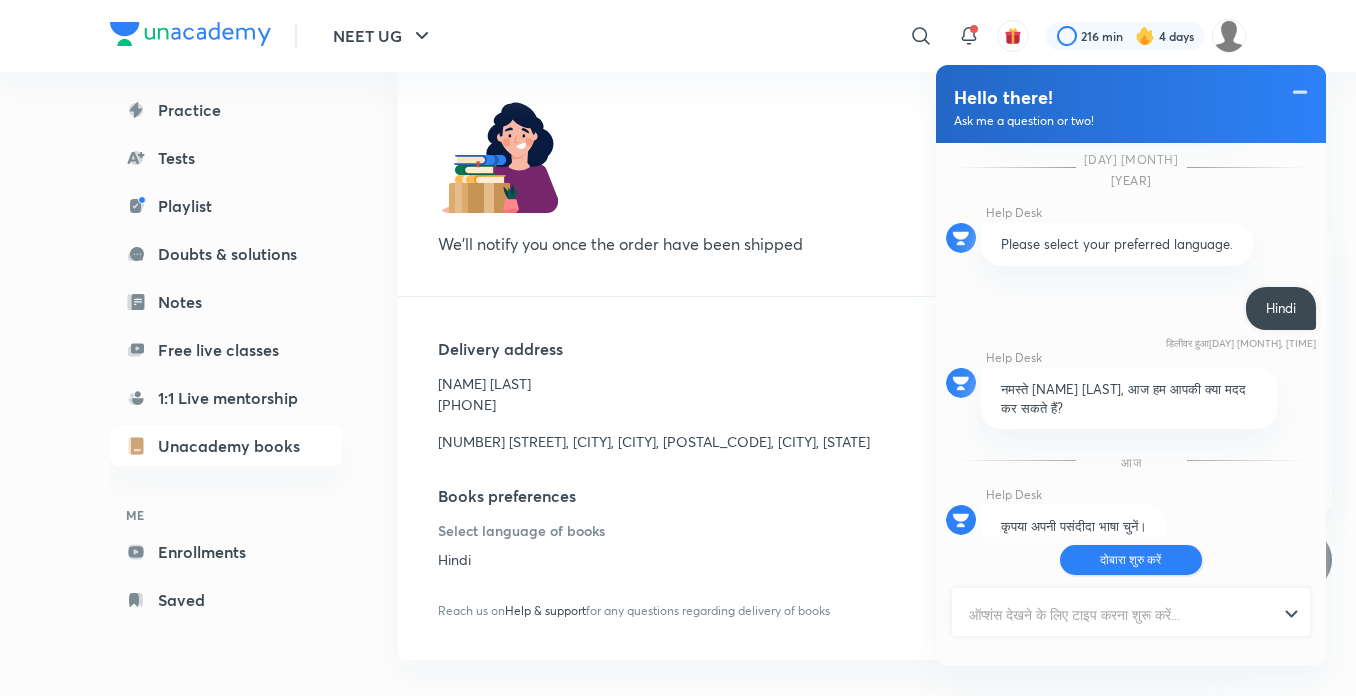 click on "दोबारा शुरु करें" at bounding box center [1131, 560] 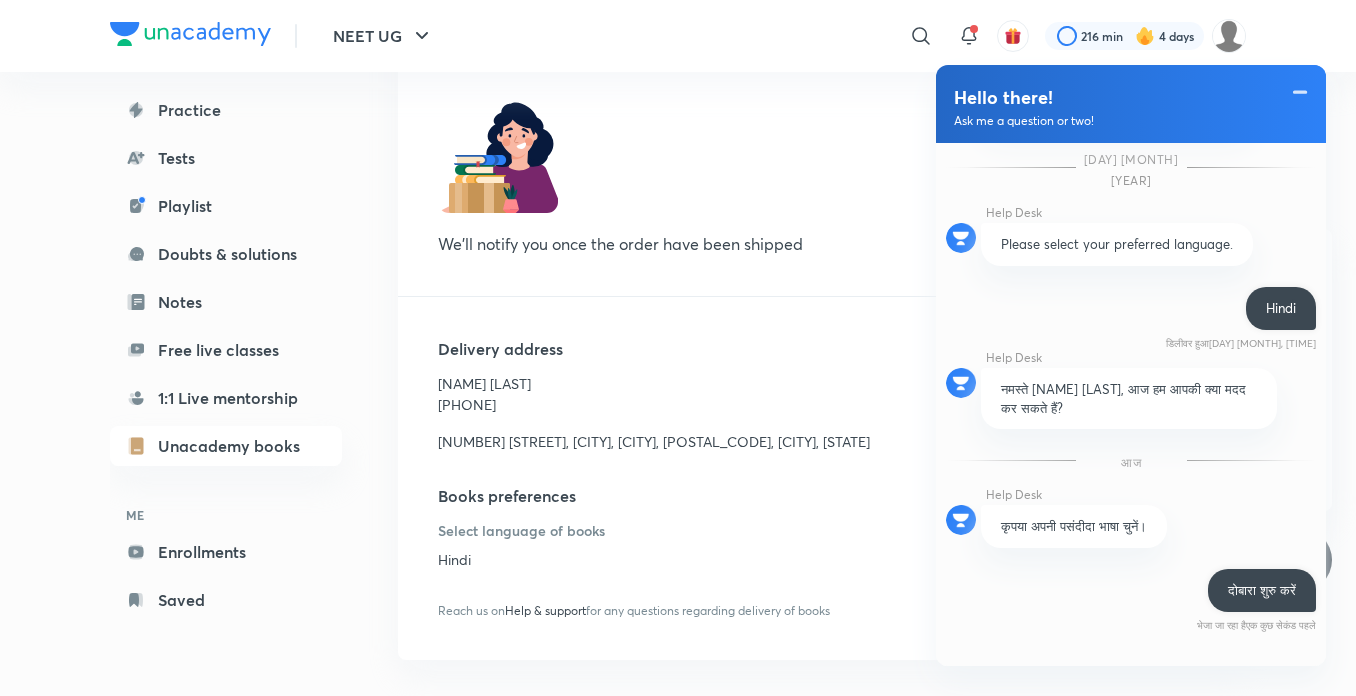 scroll, scrollTop: 438, scrollLeft: 0, axis: vertical 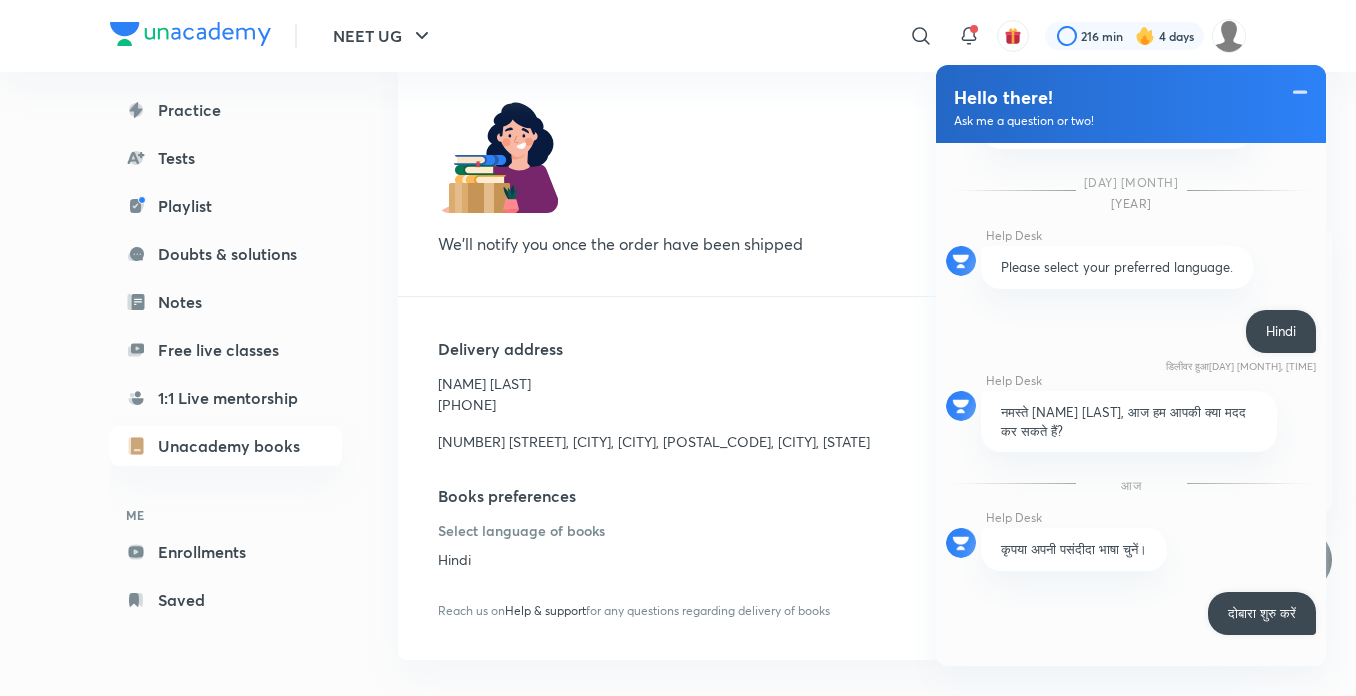click on "भेजा जा रहा है" at bounding box center [1221, 648] 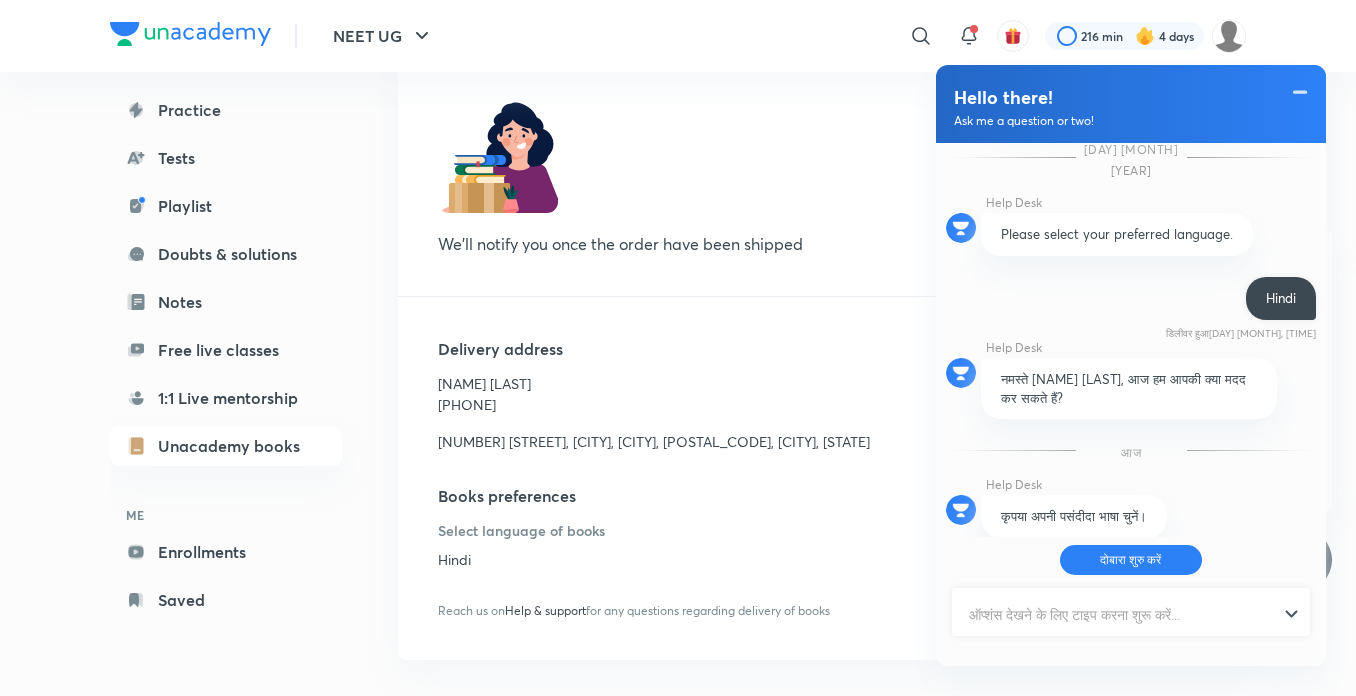 scroll, scrollTop: 606, scrollLeft: 0, axis: vertical 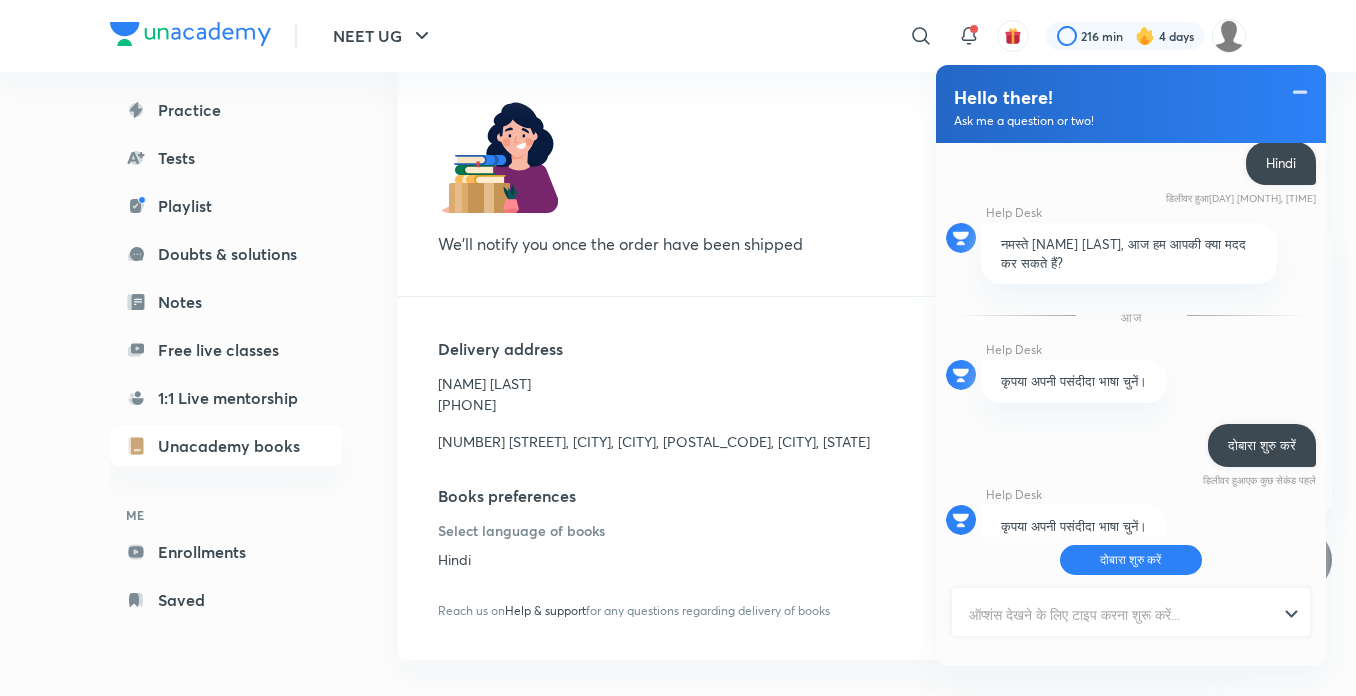 type on "f" 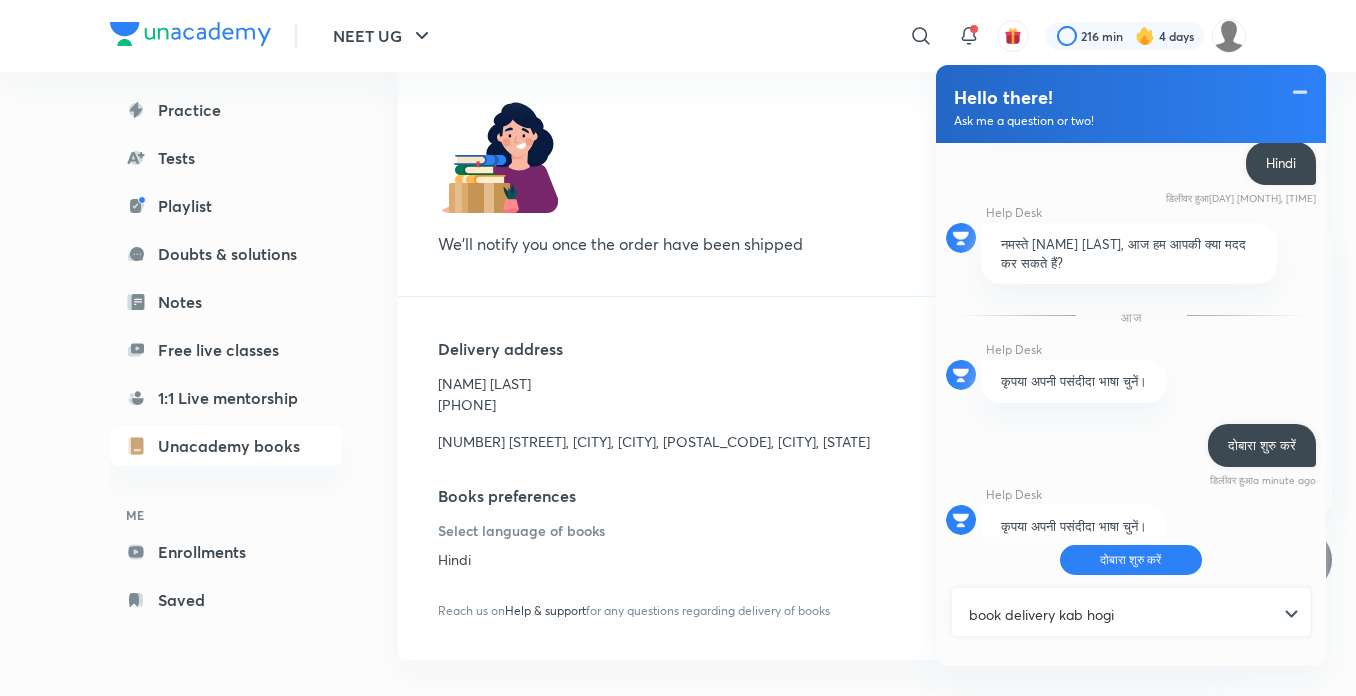 type on "book delivery kab hogi" 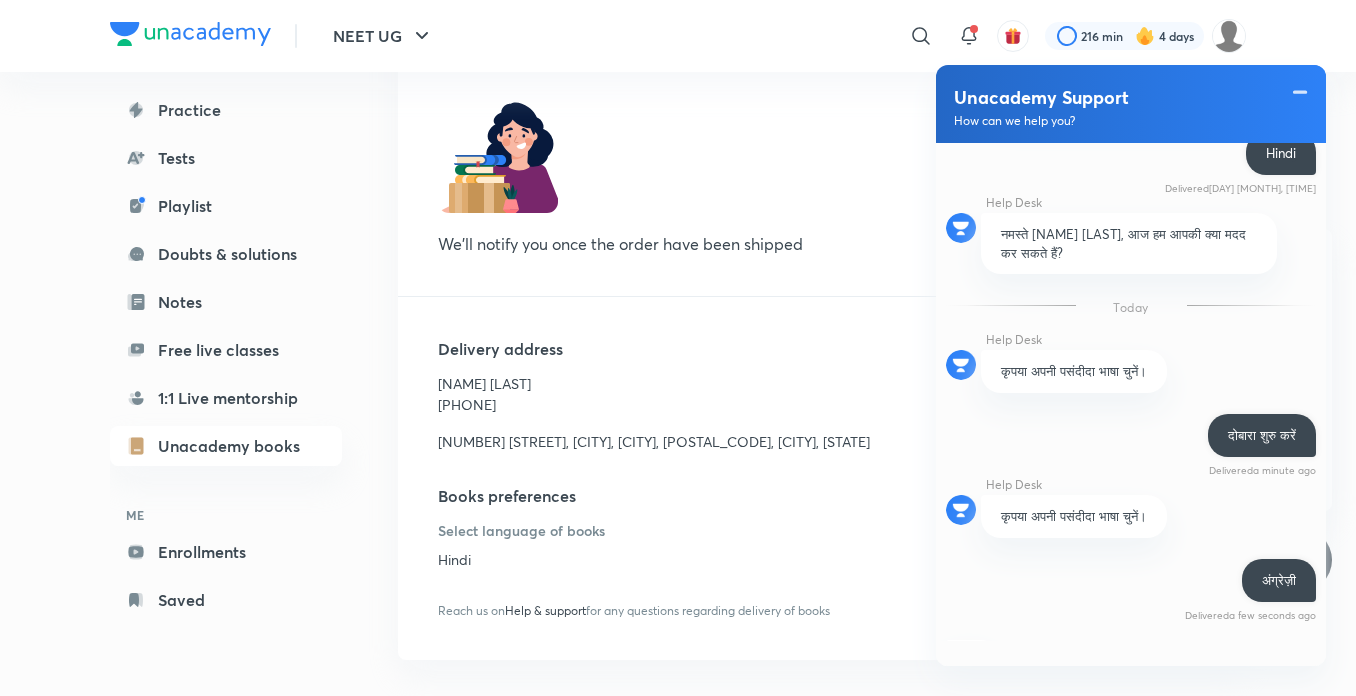 scroll, scrollTop: 987, scrollLeft: 0, axis: vertical 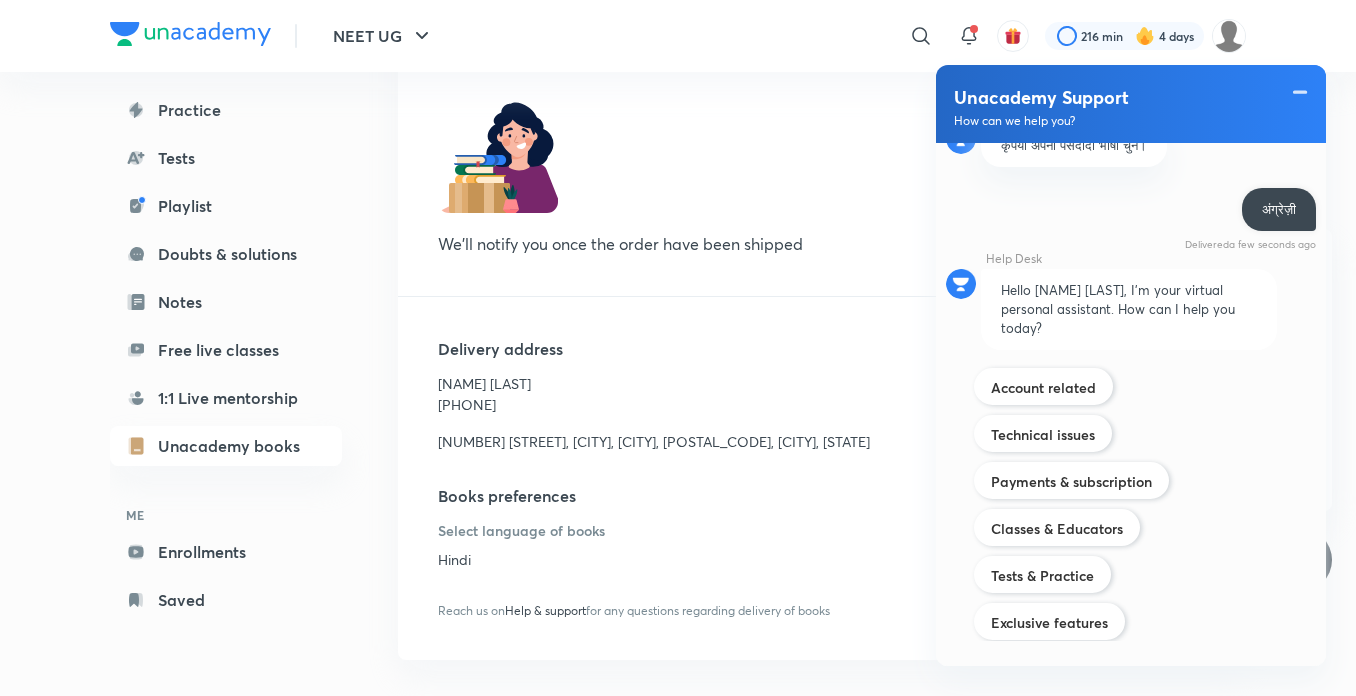 click on "अंग्रेज़ी" at bounding box center [1279, 209] 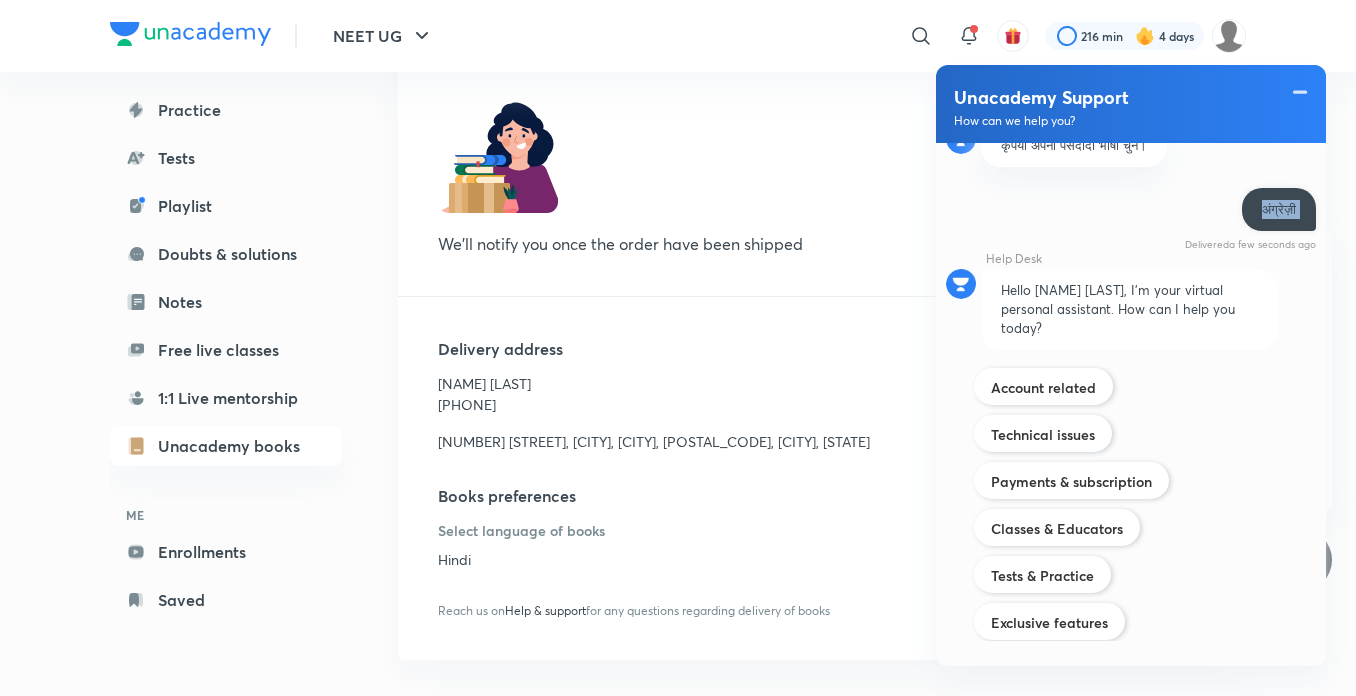click on "अंग्रेज़ी Delivered   a few seconds ago" at bounding box center (1279, 209) 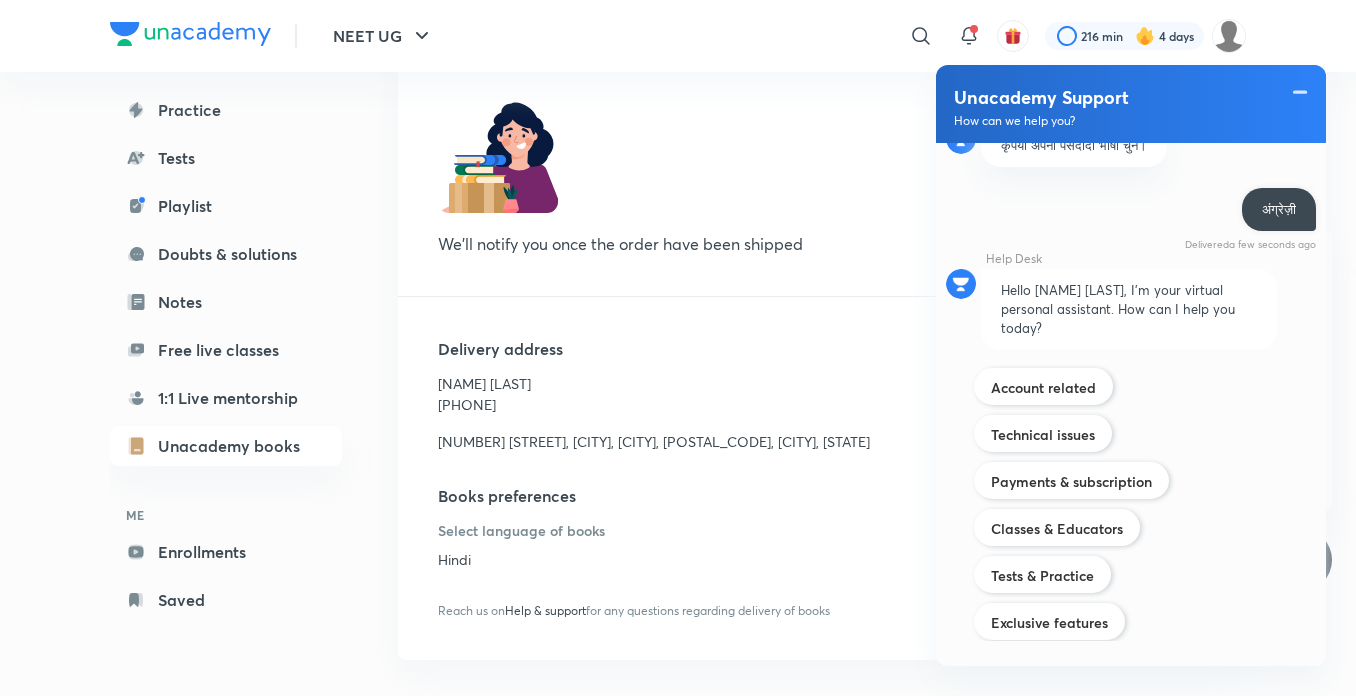 click on "अंग्रेज़ी Delivered   a few seconds ago" at bounding box center [1131, 219] 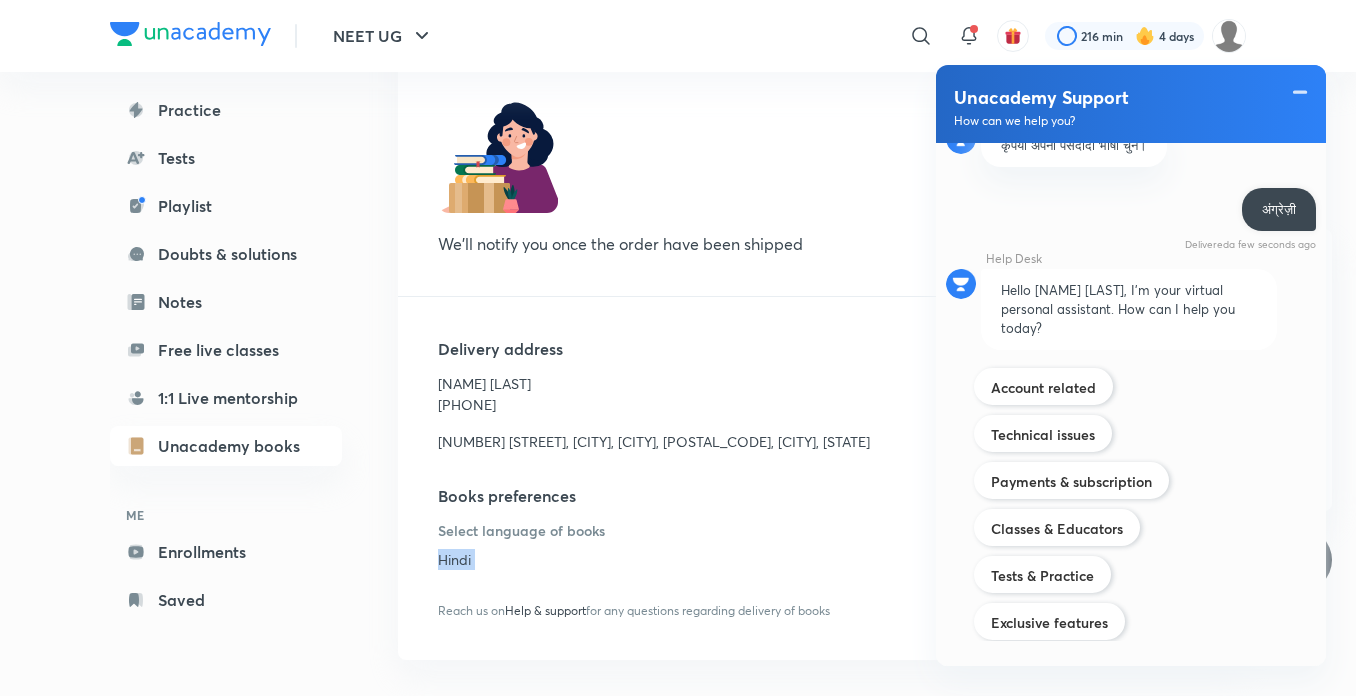 click on "Hindi" at bounding box center (822, 555) 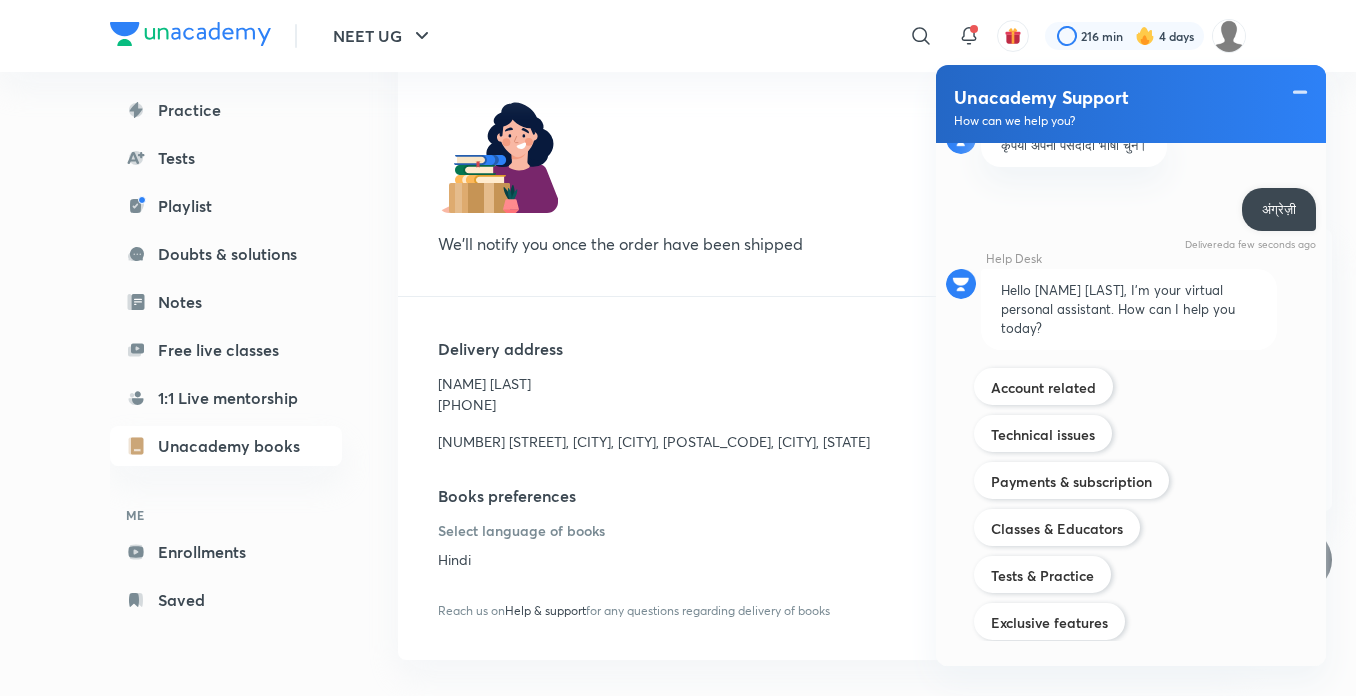 click on "29th Jul 2025     Help Desk    29th जुलाई, 11:42 pm Please select your preferred language. Start Again Delivered   29th जुलाई, 11:42 pm Help Desk    29th जुलाई, 11:42 pm Please select your preferred language. Start Again Delivered   29th जुलाई, 11:42 pm Help Desk    29th जुलाई, 11:42 pm Please select your preferred language.     30th Jul 2025     Help Desk    30th जुलाई, 11:14 am Please select your preferred language. Hindi Delivered   30th जुलाई, 11:14 am Help Desk    30th जुलाई, 11:14 am नमस्ते Barsha Singh, आज हम आपकी क्या मदद कर सकते हैं?     Today     Help Desk    a minute ago कृपया अपनी पसंदीदा भाषा चुनें। दोबारा शुरु करें Delivered   a minute ago Help Desk    a minute ago कृपया अपनी पसंदीदा भाषा चुनें। Delivered" at bounding box center [1131, 392] 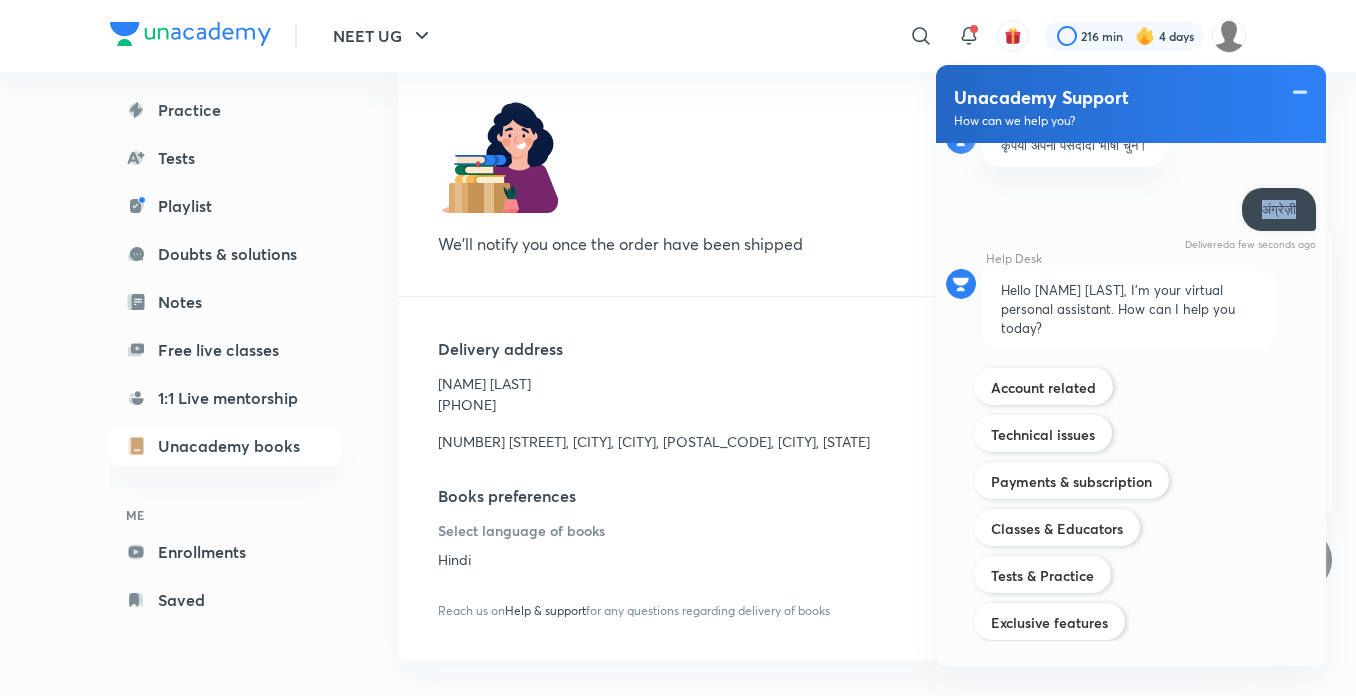 click on "अंग्रेज़ी Delivered   a few seconds ago" at bounding box center (1131, 219) 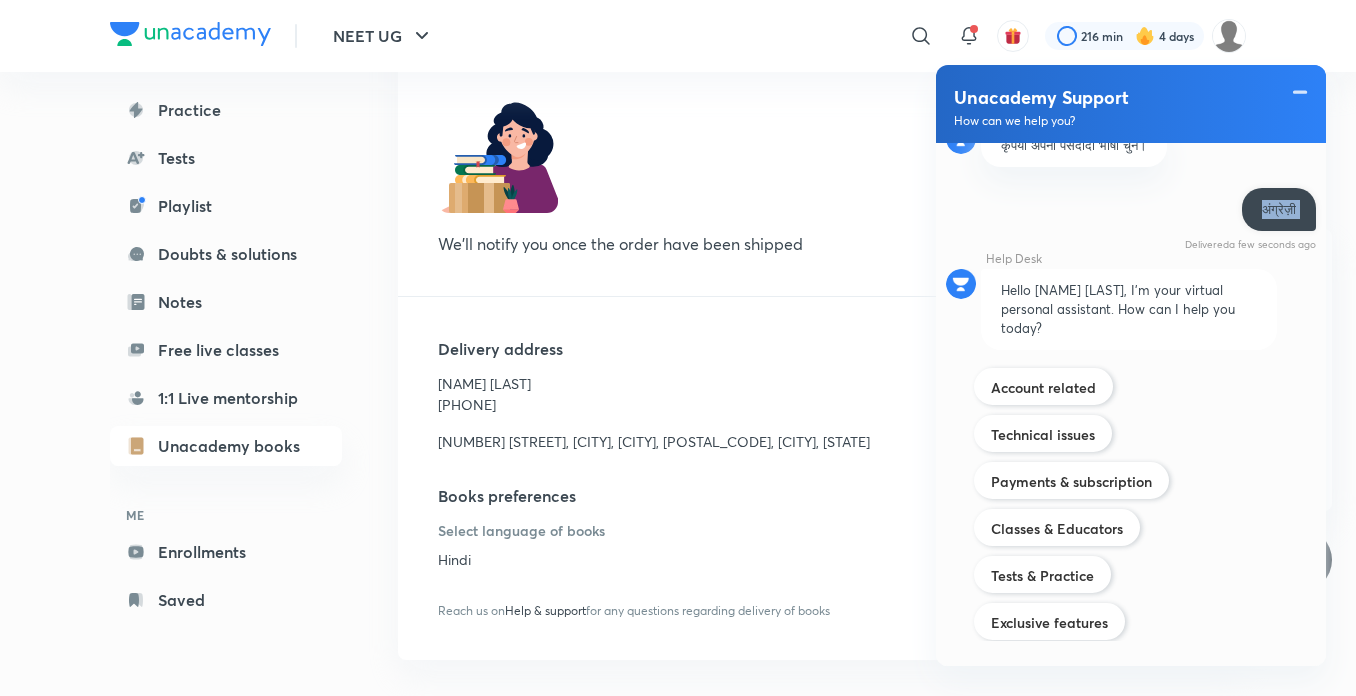 click on "अंग्रेज़ी Delivered   a few seconds ago" at bounding box center (1131, 219) 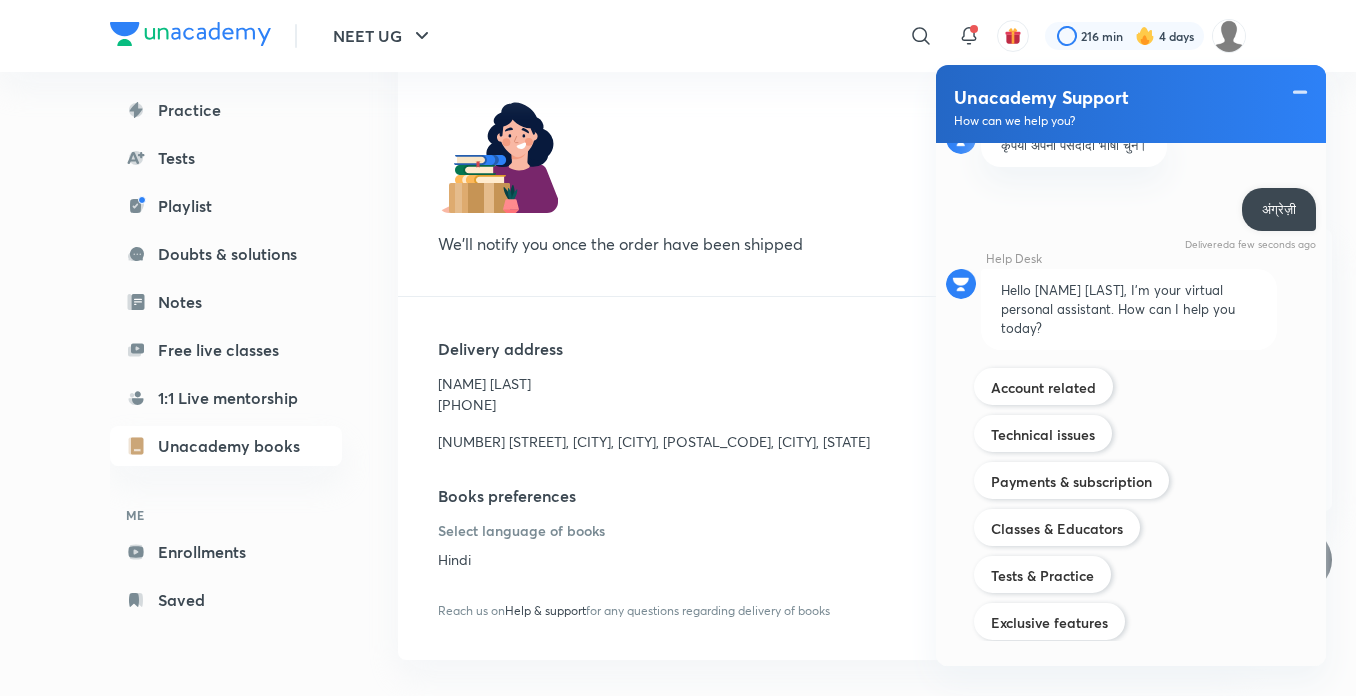 click on "अंग्रेज़ी Delivered   a few seconds ago" at bounding box center [1279, 209] 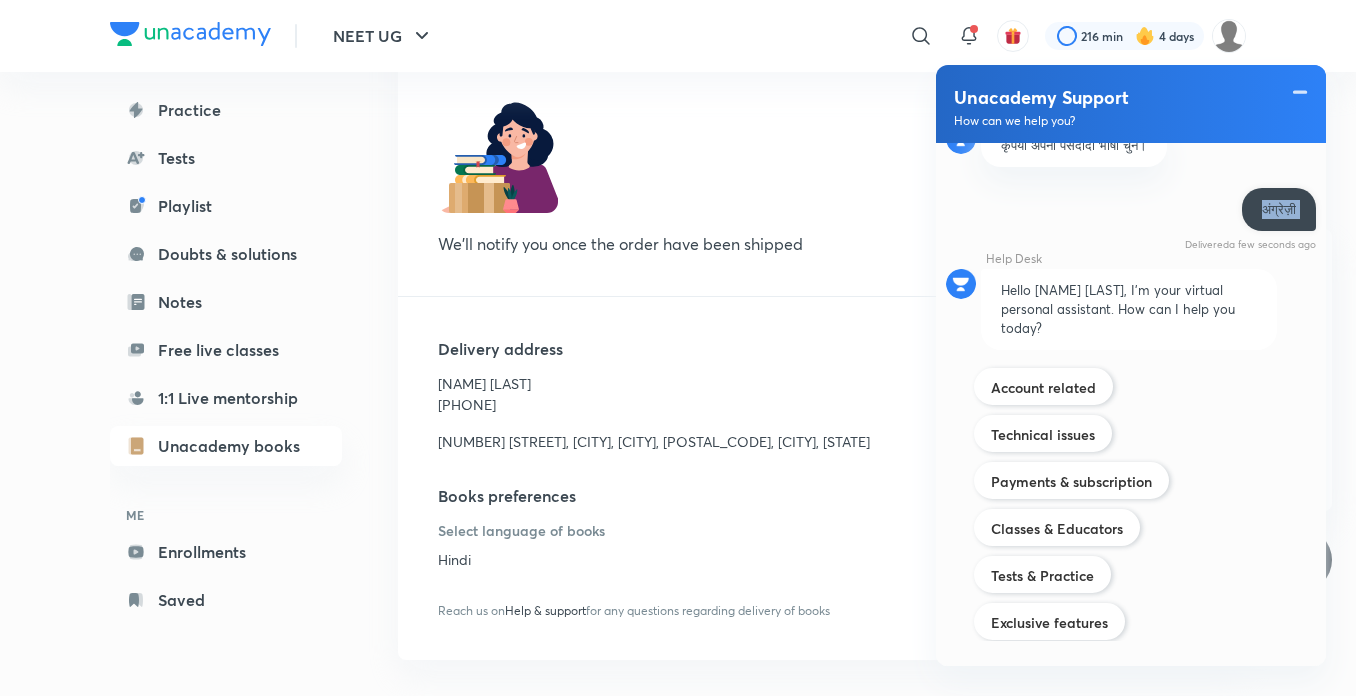 click on "अंग्रेज़ी Delivered   a few seconds ago" at bounding box center [1279, 209] 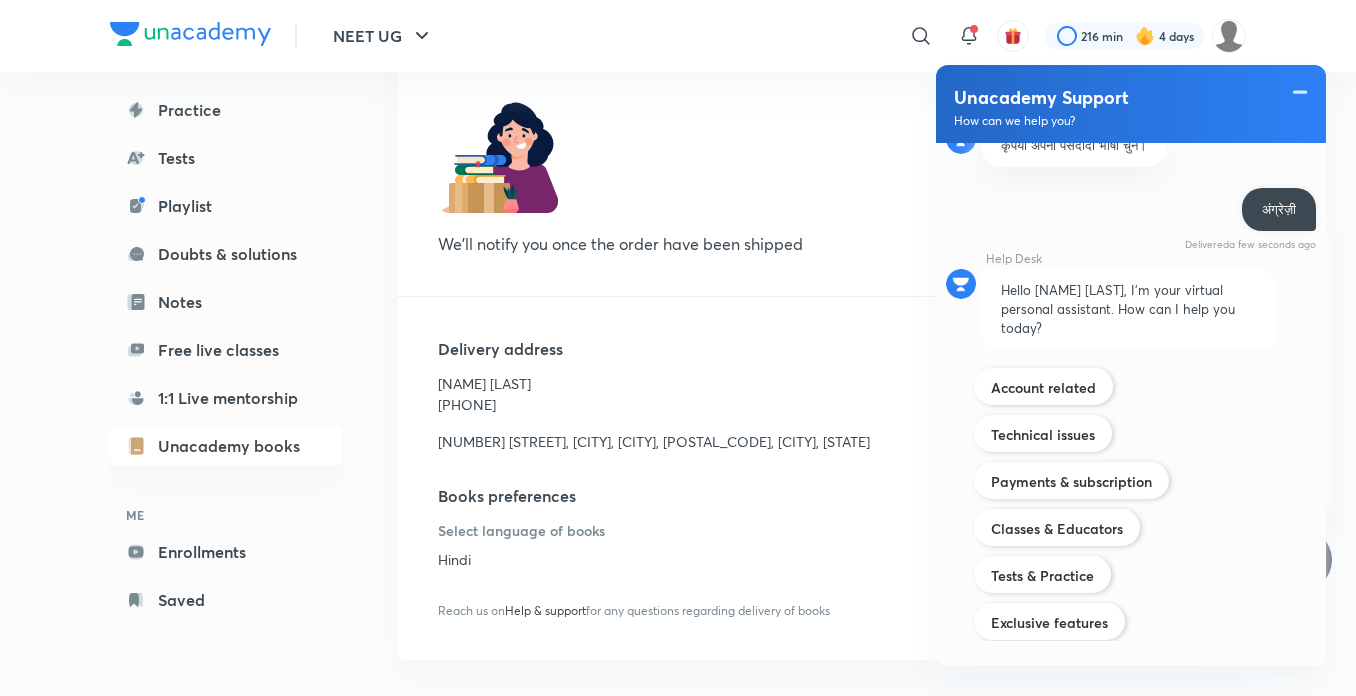 click on "अंग्रेज़ी" at bounding box center [1279, 209] 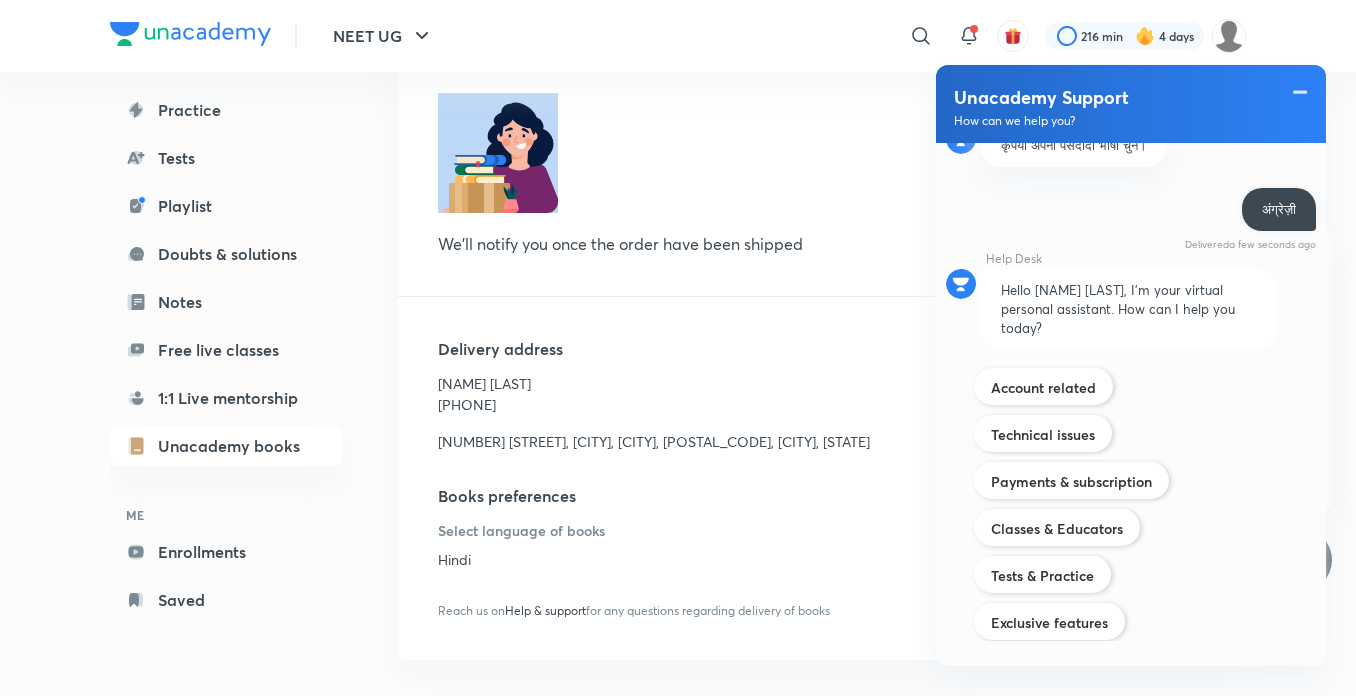 click on "We’ll notify you once the order have been shipped" at bounding box center [698, 154] 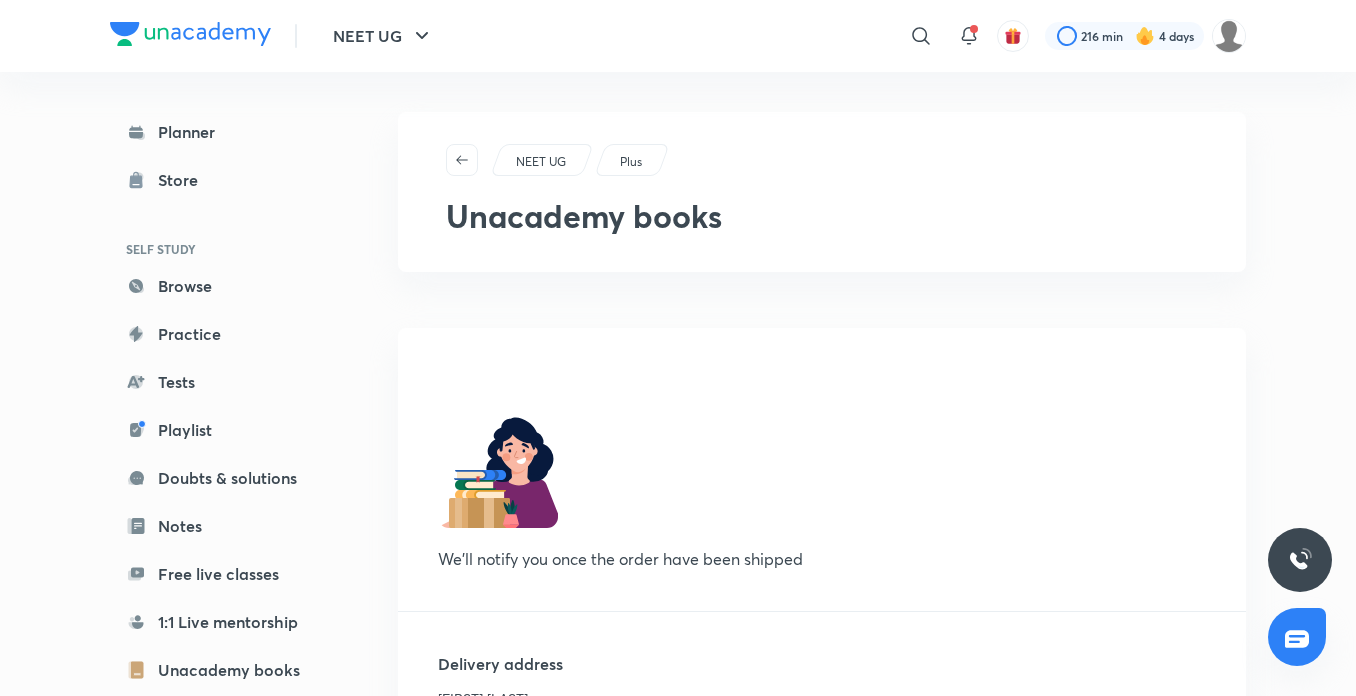 scroll, scrollTop: 0, scrollLeft: 0, axis: both 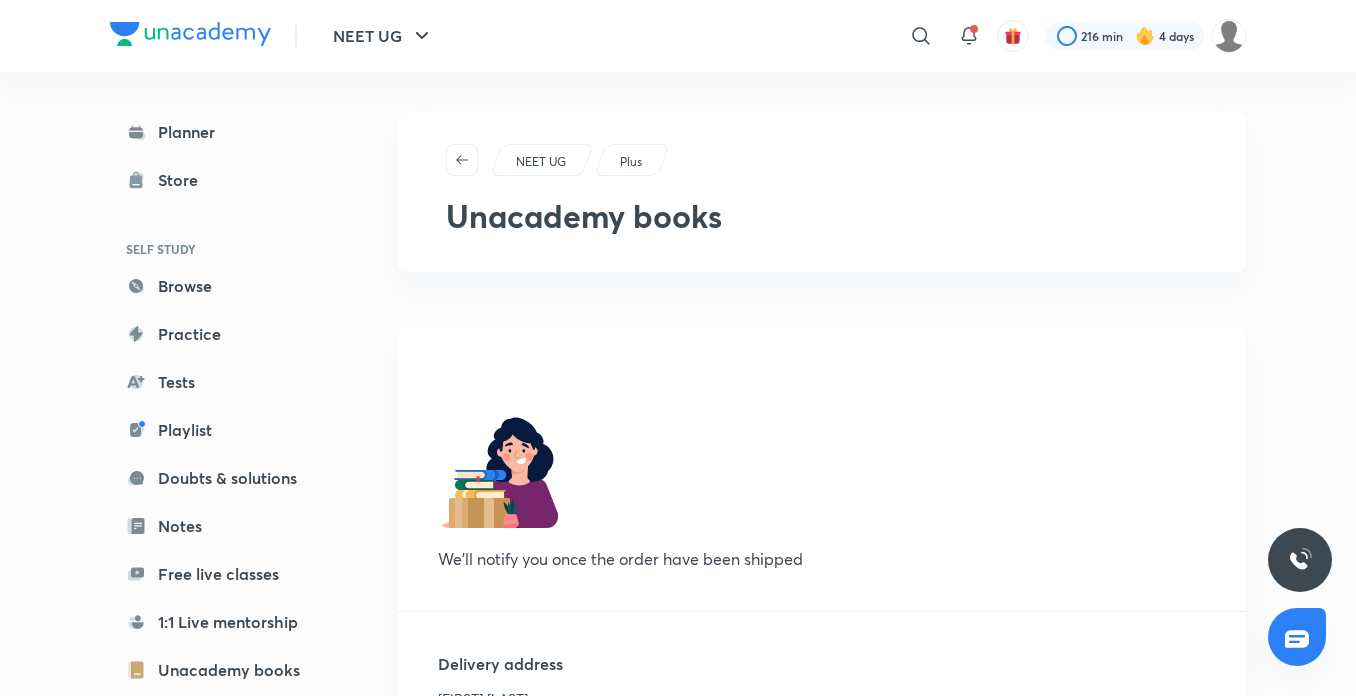click at bounding box center (1297, 639) 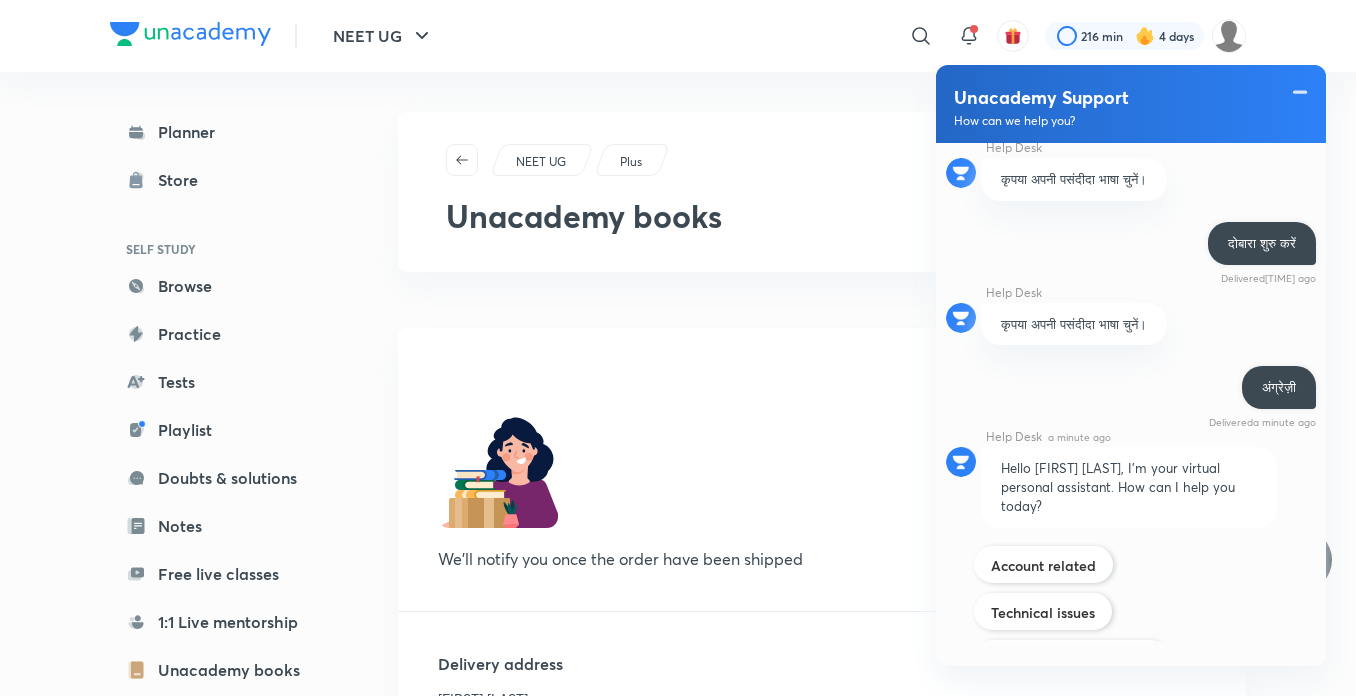 scroll, scrollTop: 778, scrollLeft: 0, axis: vertical 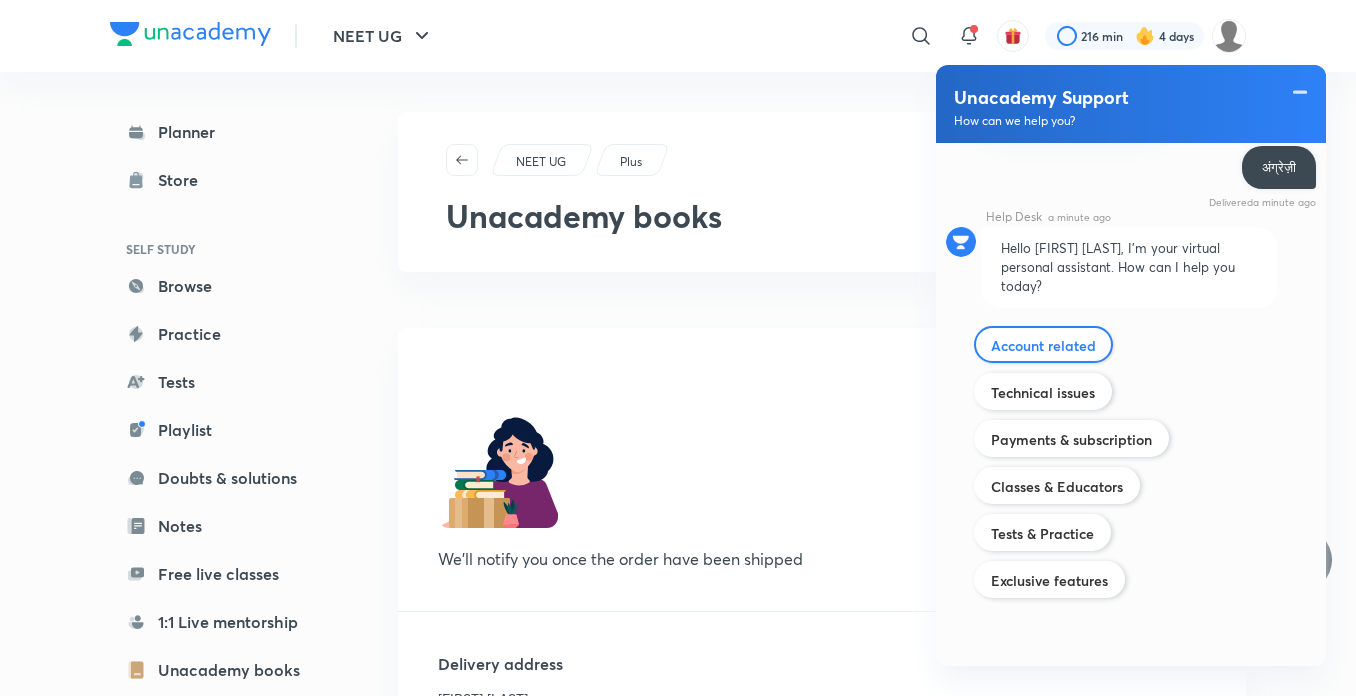 click on "Account related" at bounding box center (1043, 344) 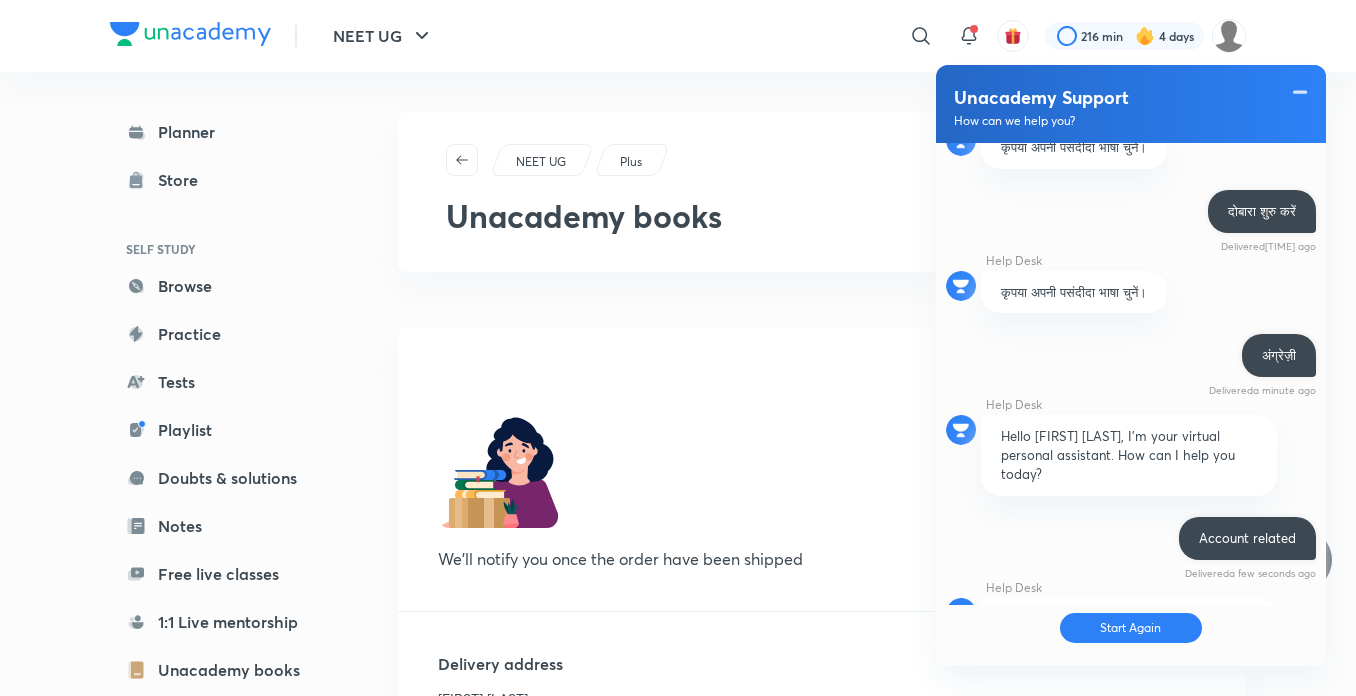 scroll, scrollTop: 903, scrollLeft: 0, axis: vertical 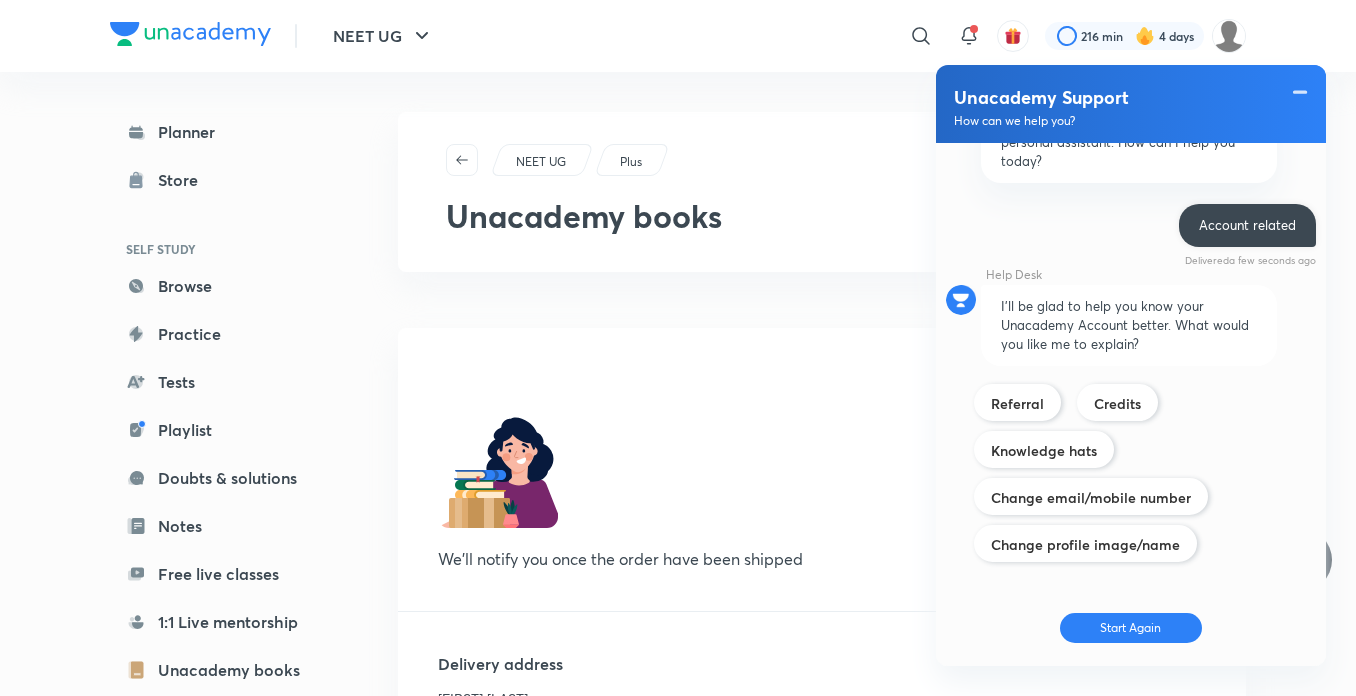 click on "Account related" at bounding box center (1247, 225) 